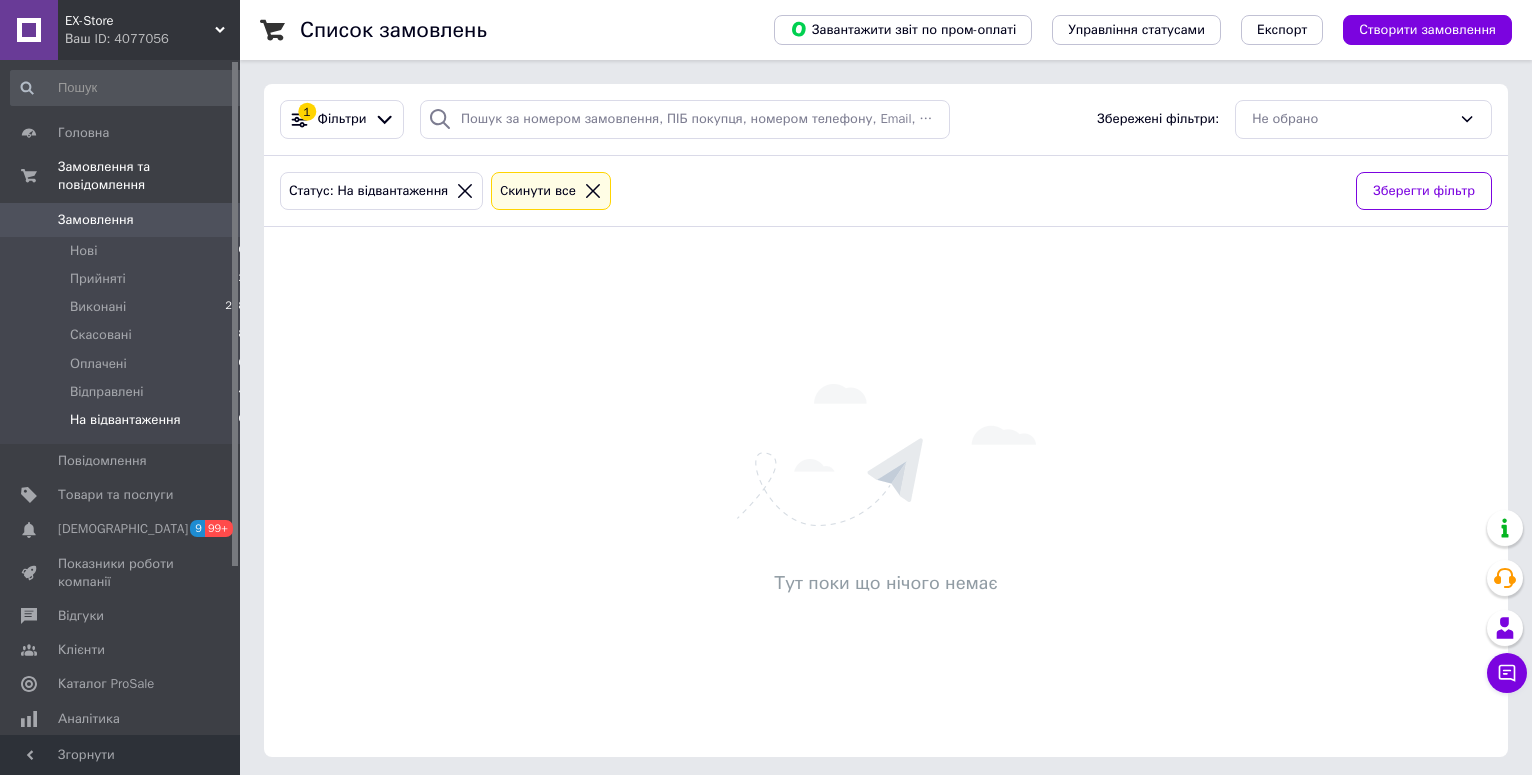 scroll, scrollTop: 0, scrollLeft: 0, axis: both 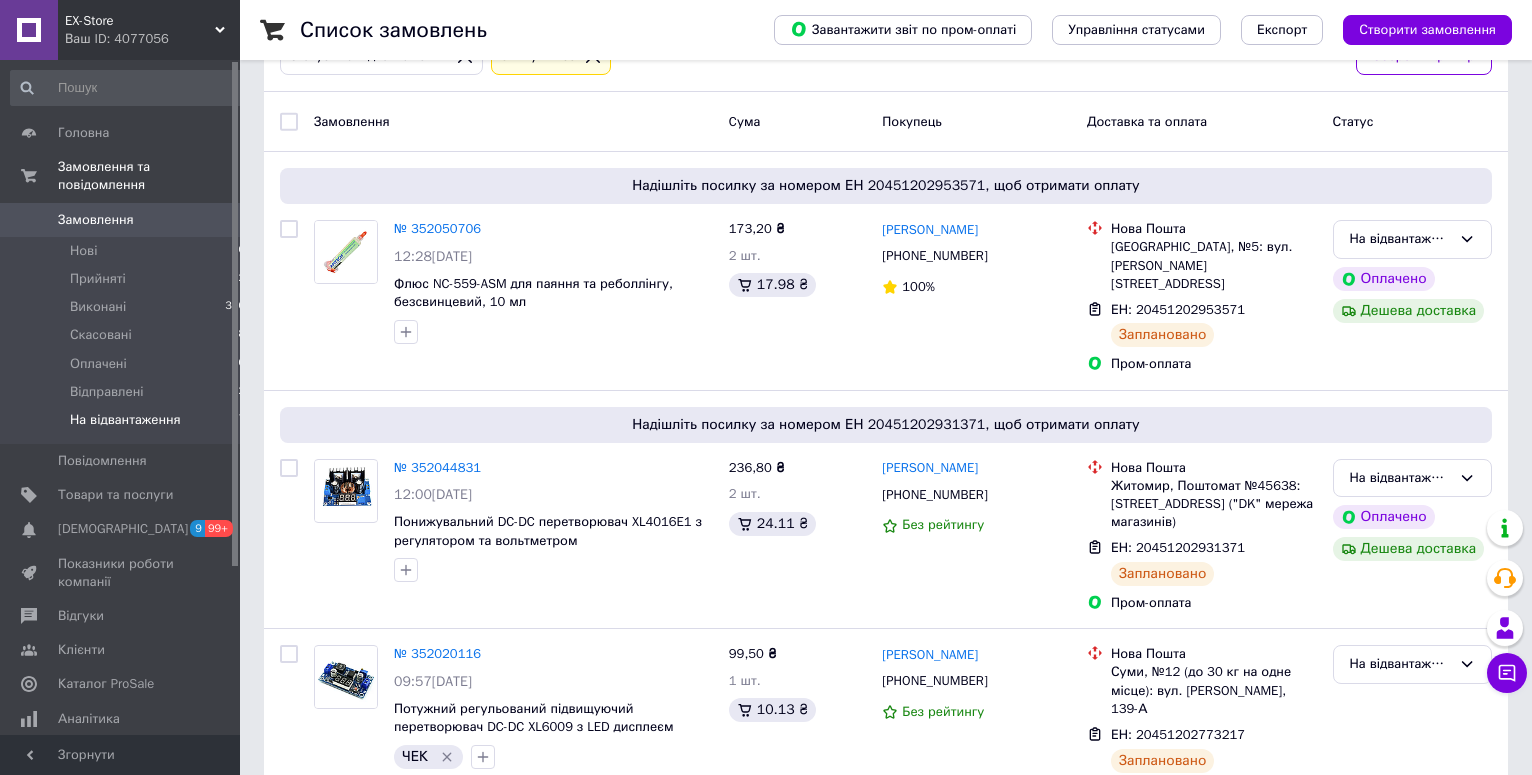 click on "На відвантаження" at bounding box center [125, 420] 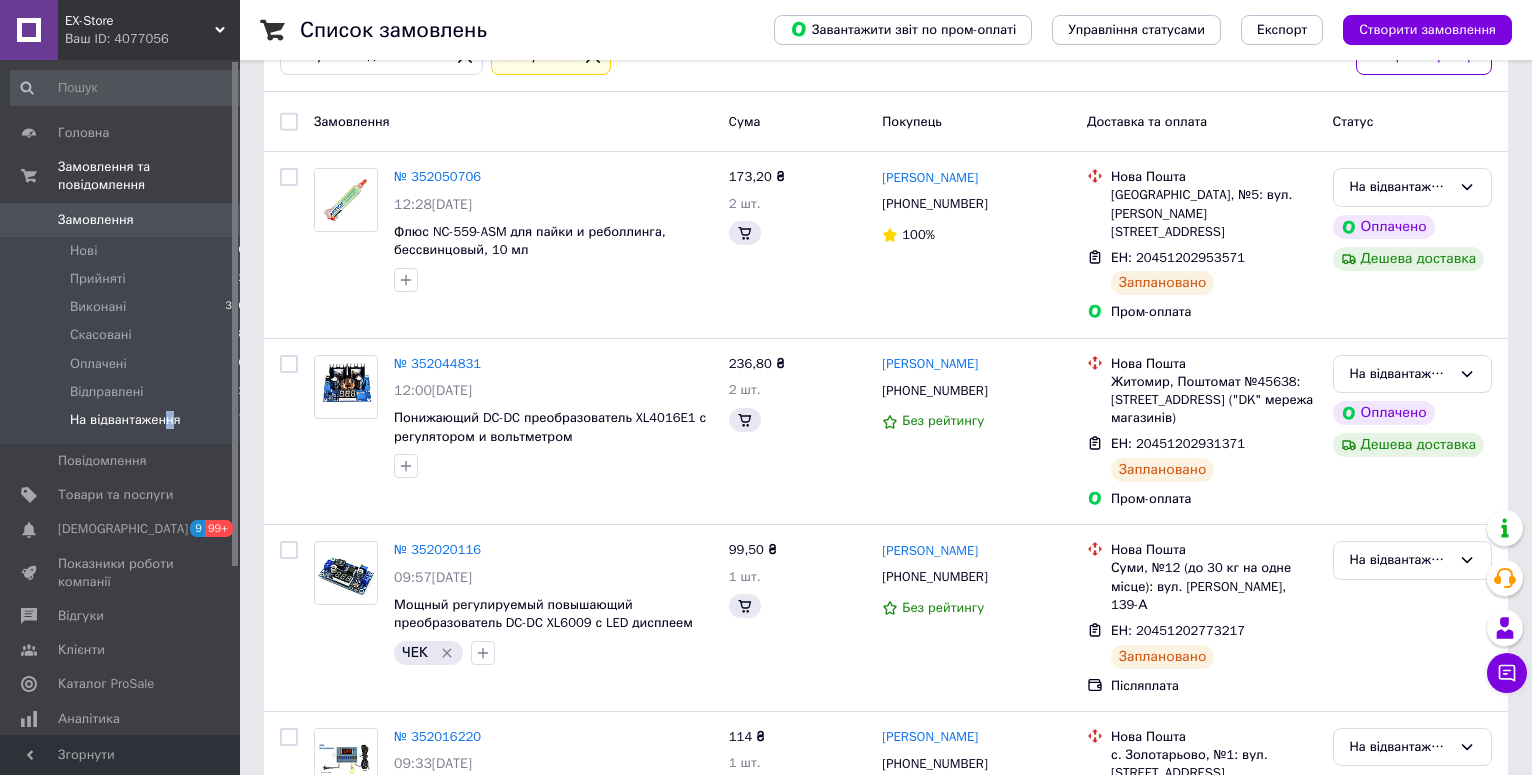 scroll, scrollTop: 0, scrollLeft: 0, axis: both 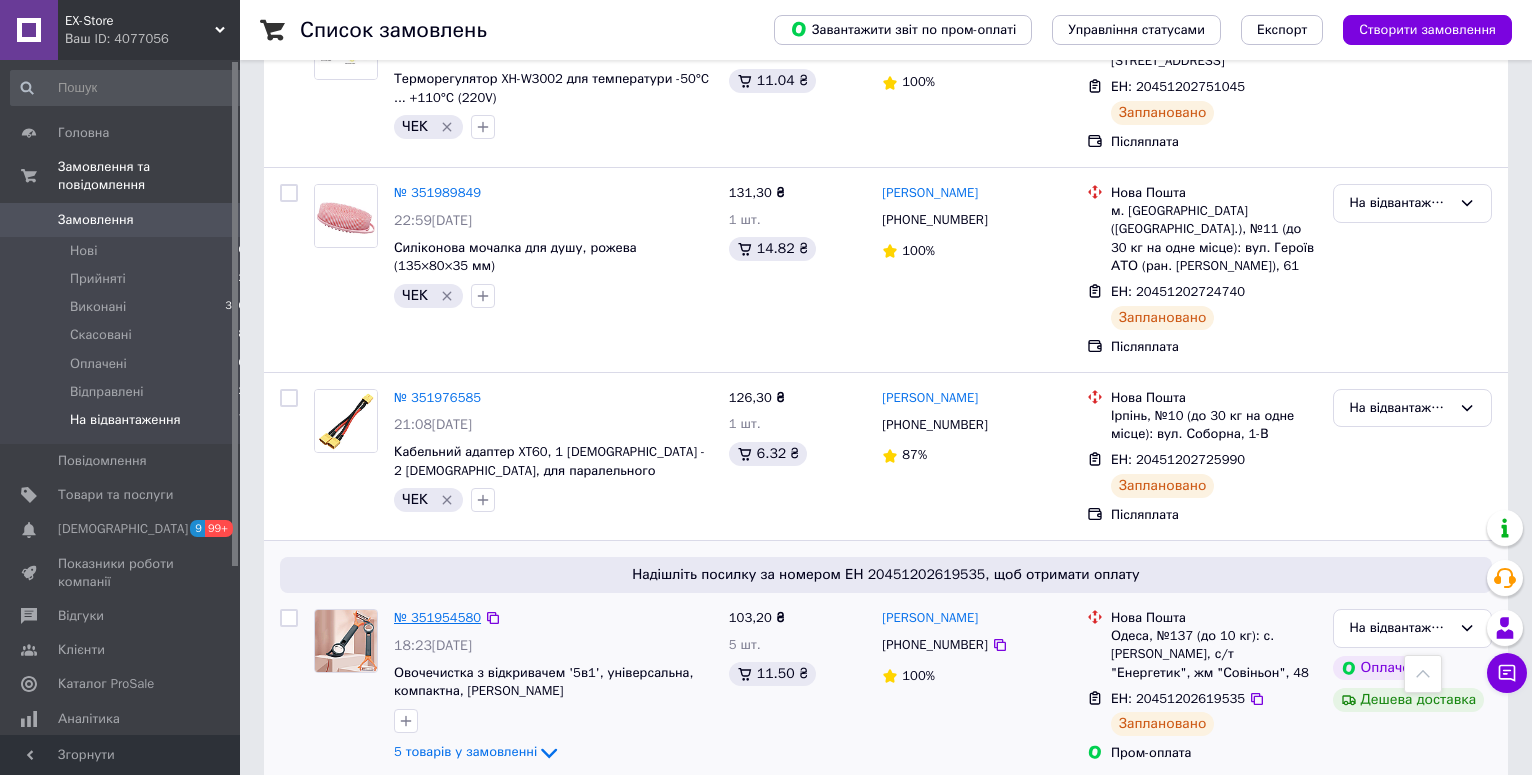 click on "№ 351954580" at bounding box center (437, 617) 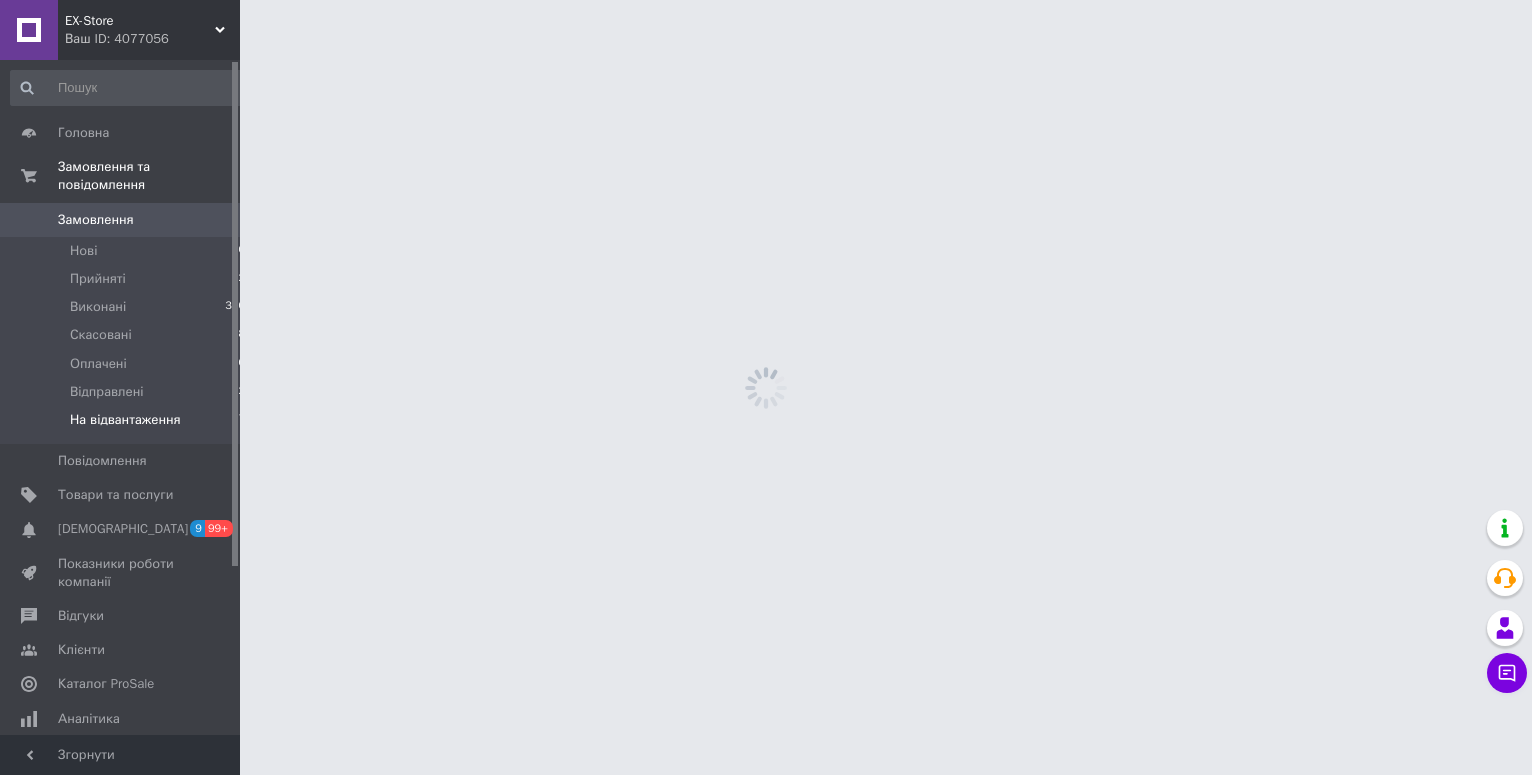 scroll, scrollTop: 0, scrollLeft: 0, axis: both 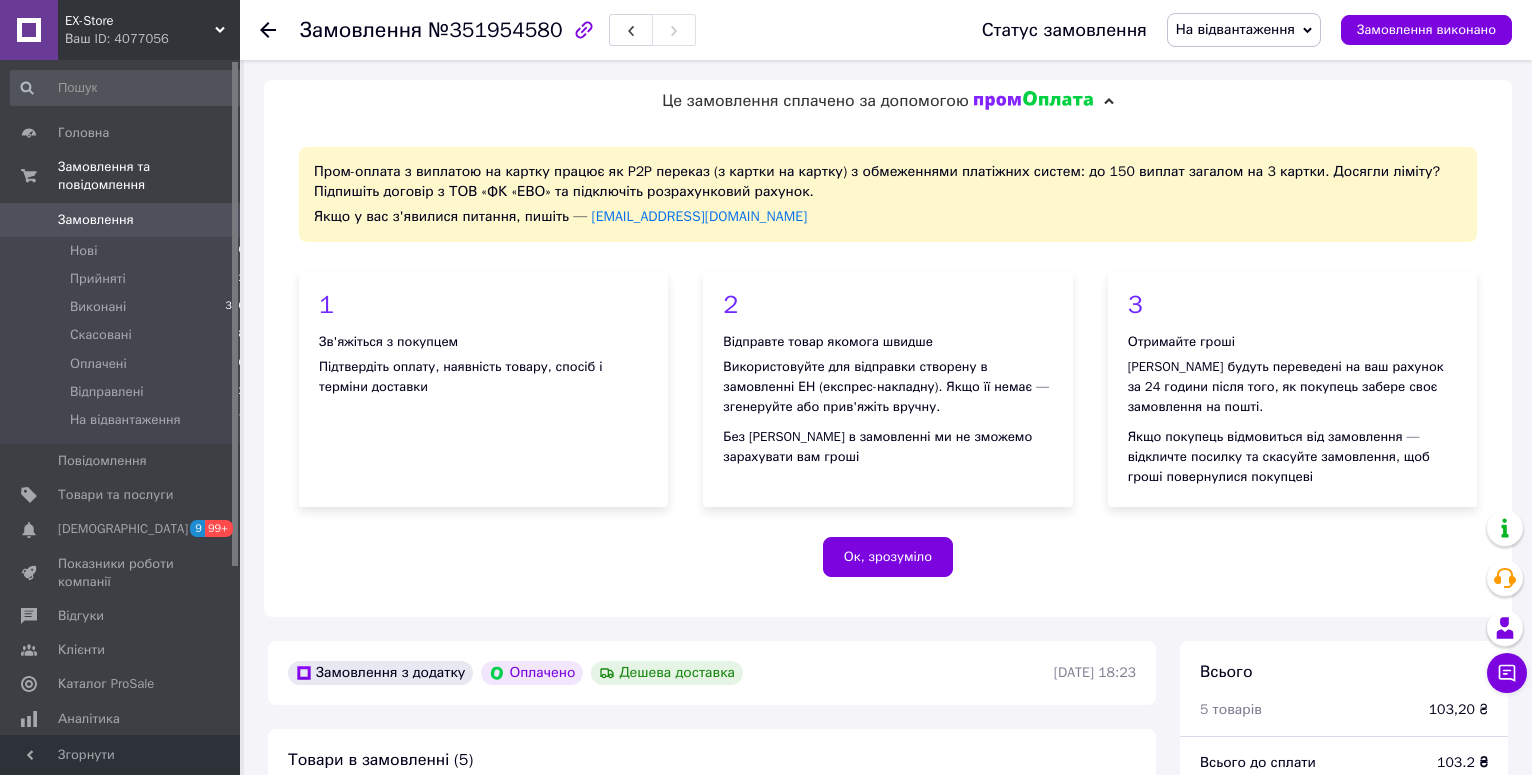 click on "На відвантаження" at bounding box center (1244, 30) 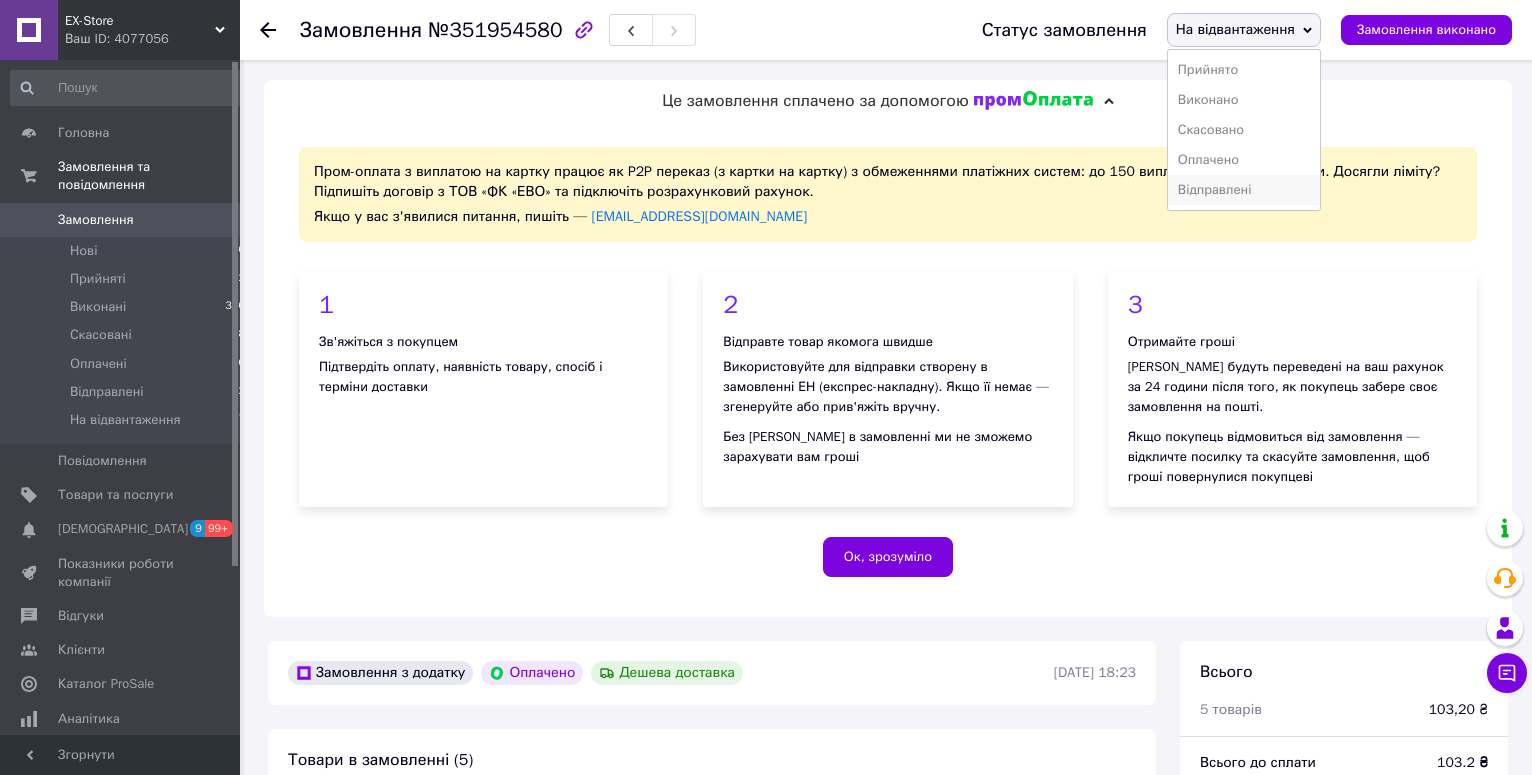 click on "Відправлені" at bounding box center (1244, 190) 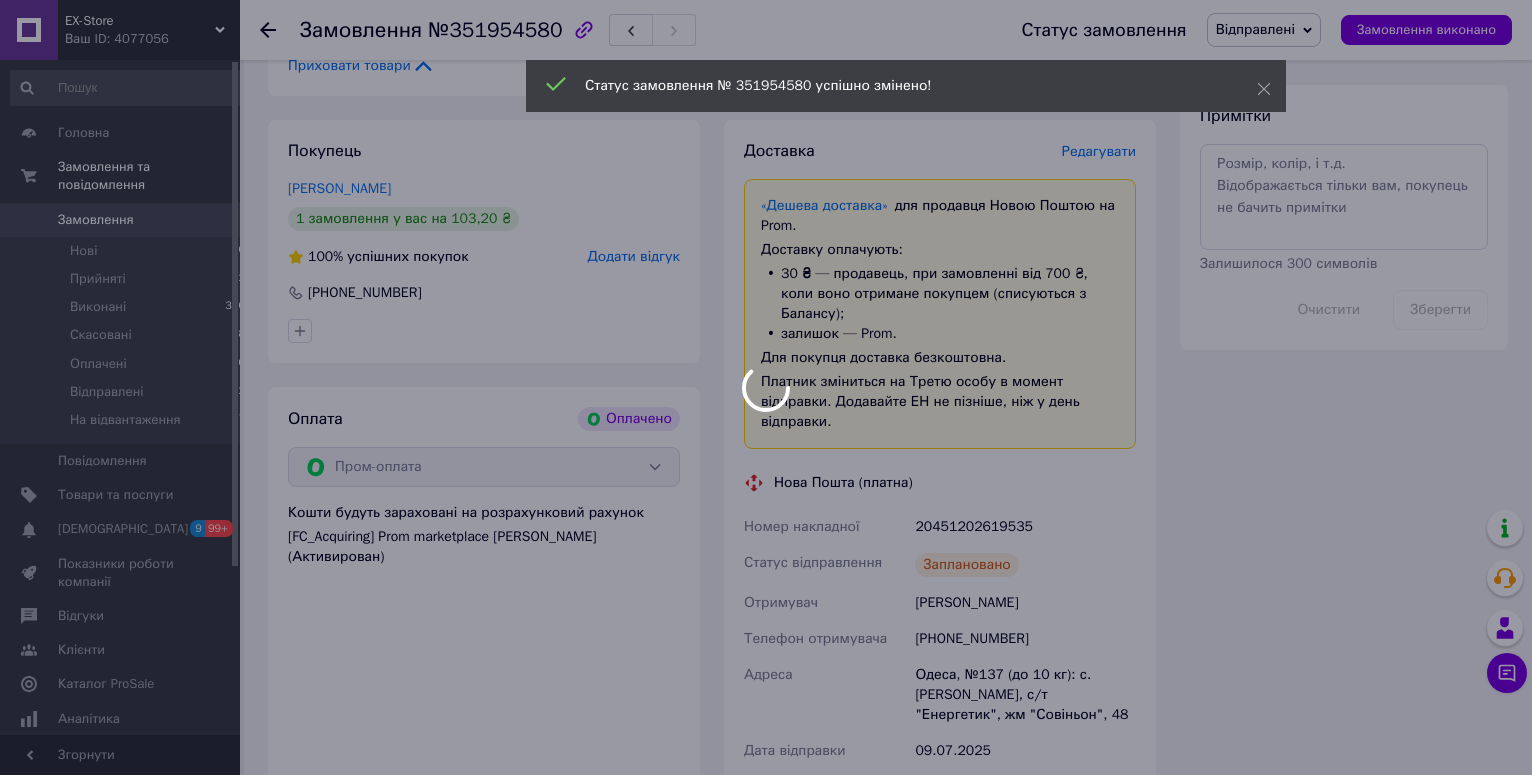 scroll, scrollTop: 2142, scrollLeft: 0, axis: vertical 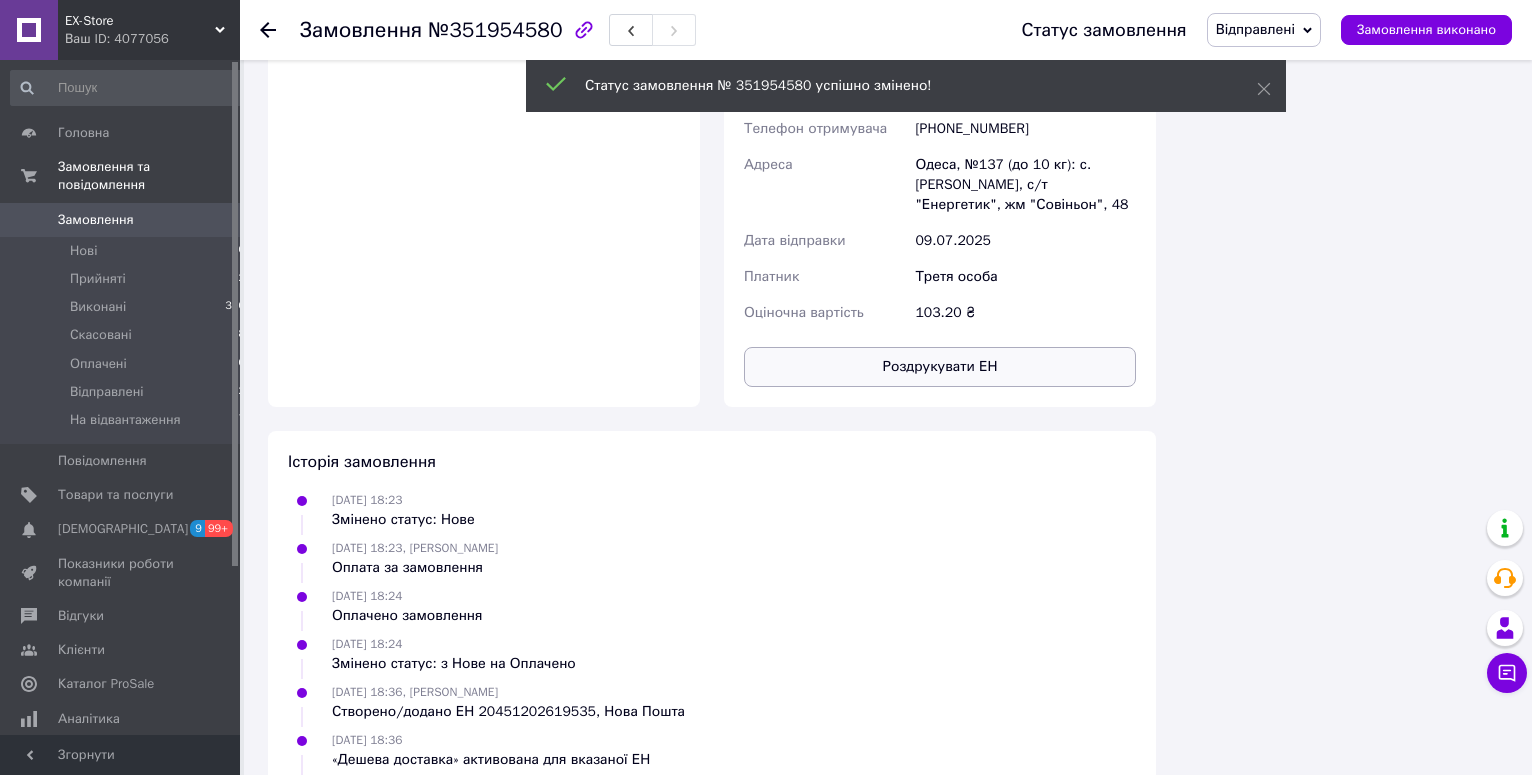 click on "Роздрукувати ЕН" at bounding box center [940, 367] 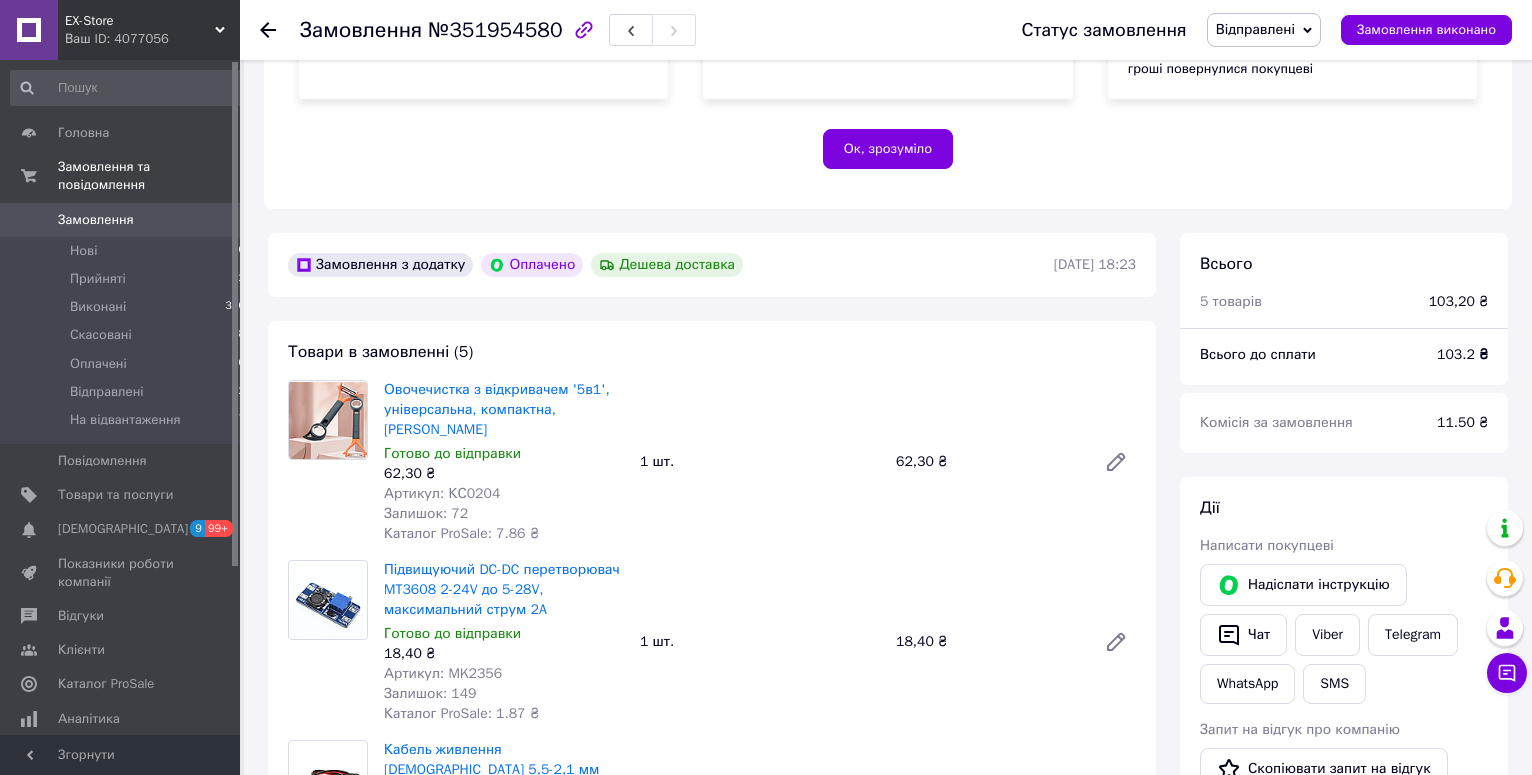 scroll, scrollTop: 306, scrollLeft: 0, axis: vertical 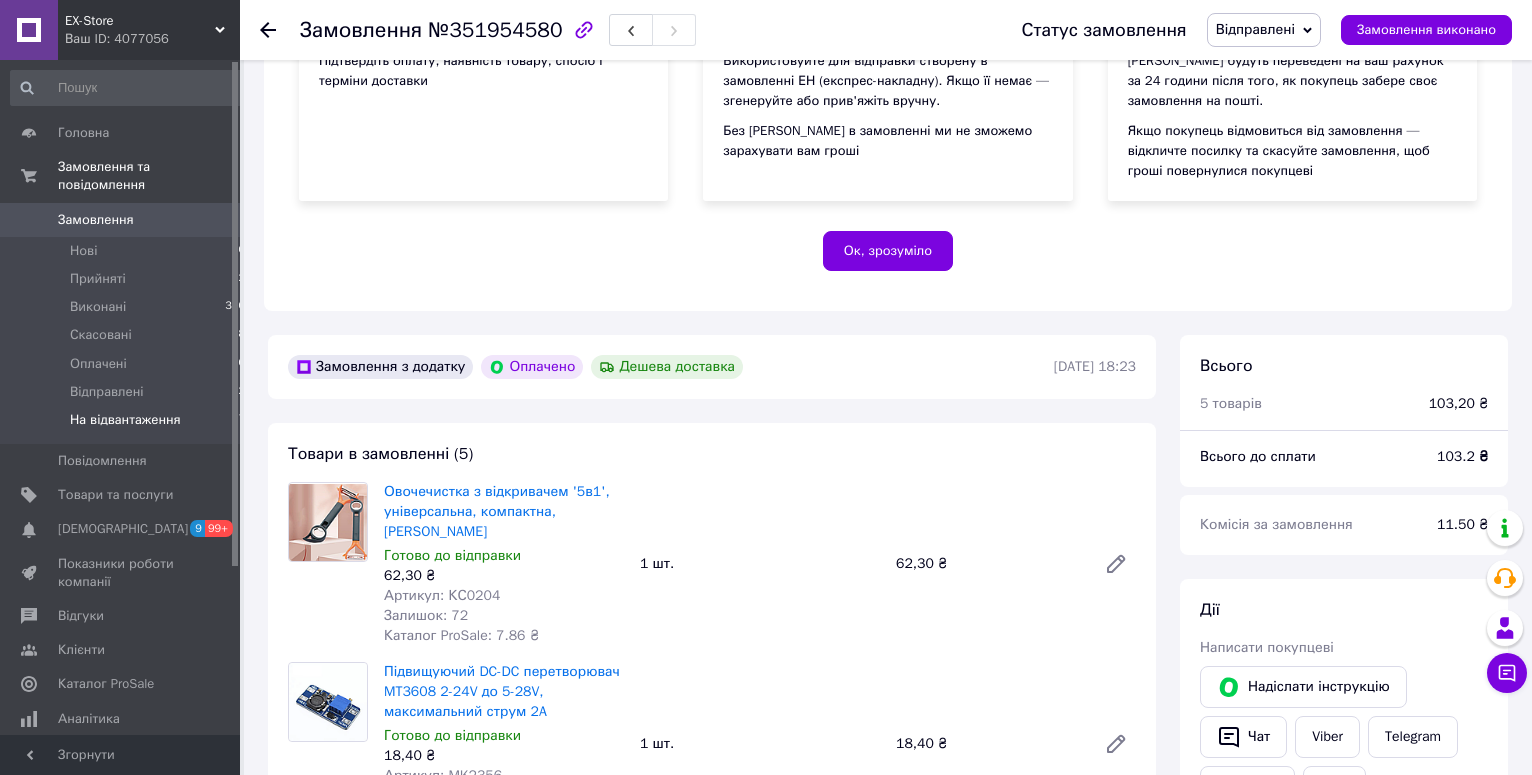 click on "На відвантаження 7" at bounding box center (128, 425) 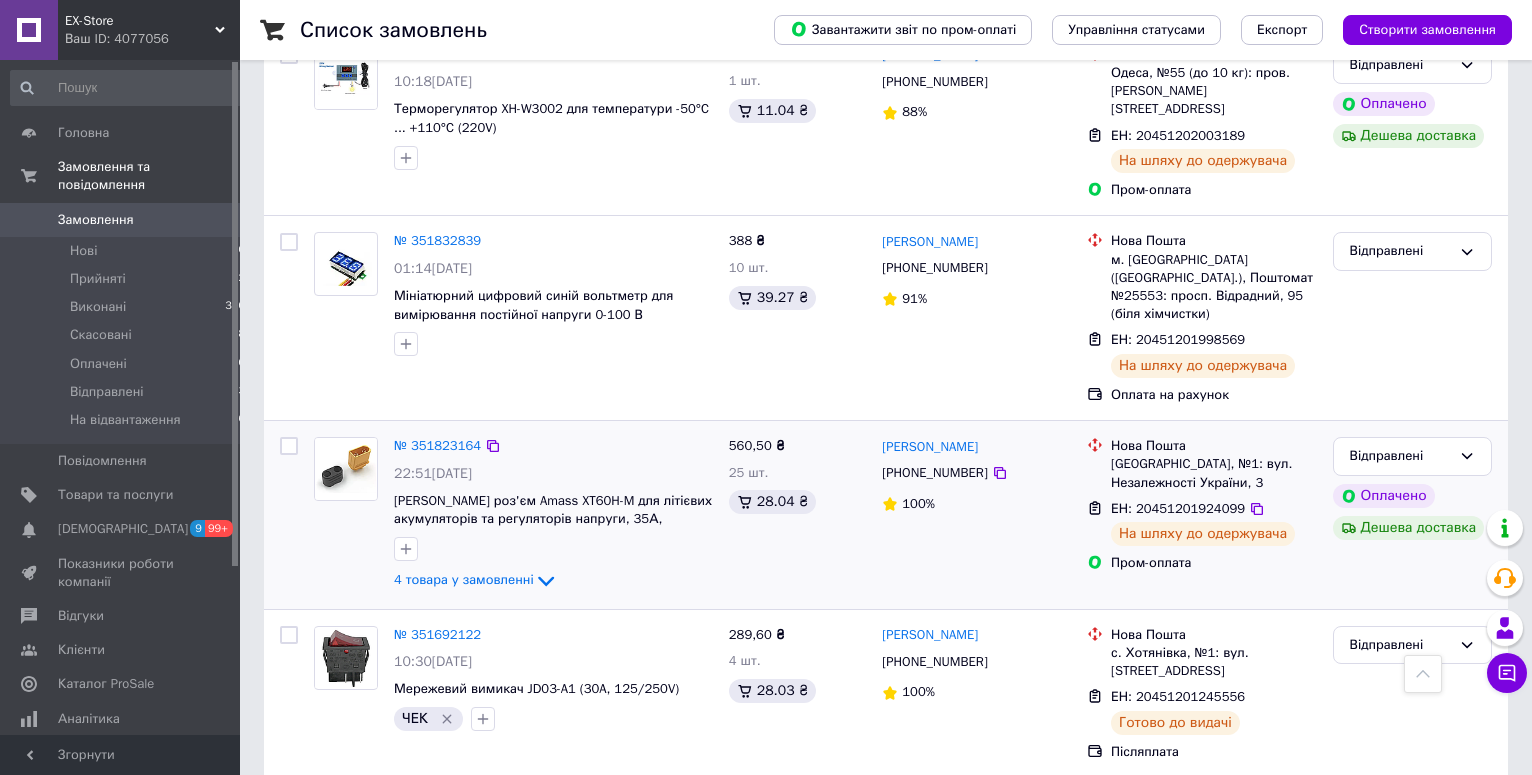 scroll, scrollTop: 2244, scrollLeft: 0, axis: vertical 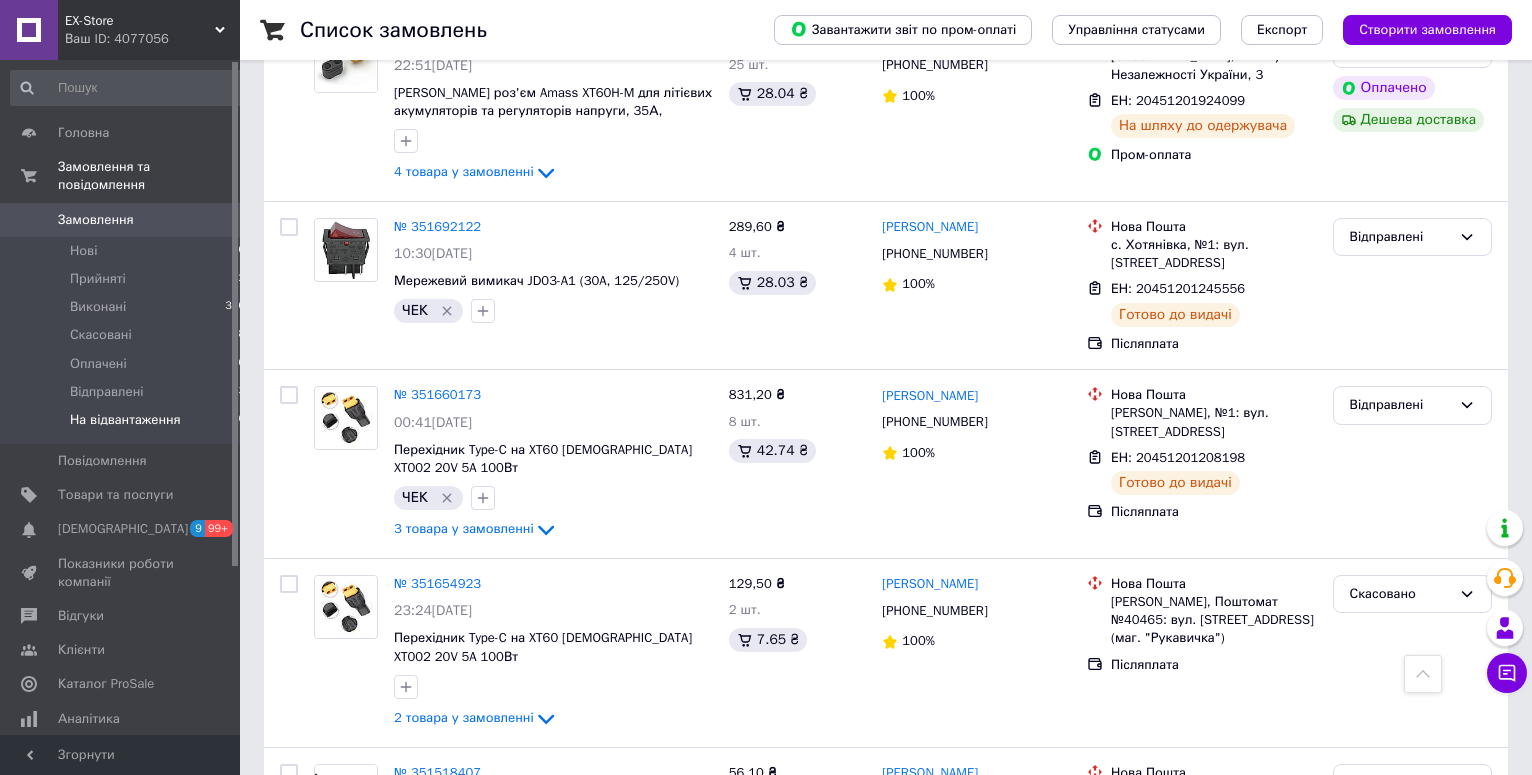click on "На відвантаження" at bounding box center [125, 420] 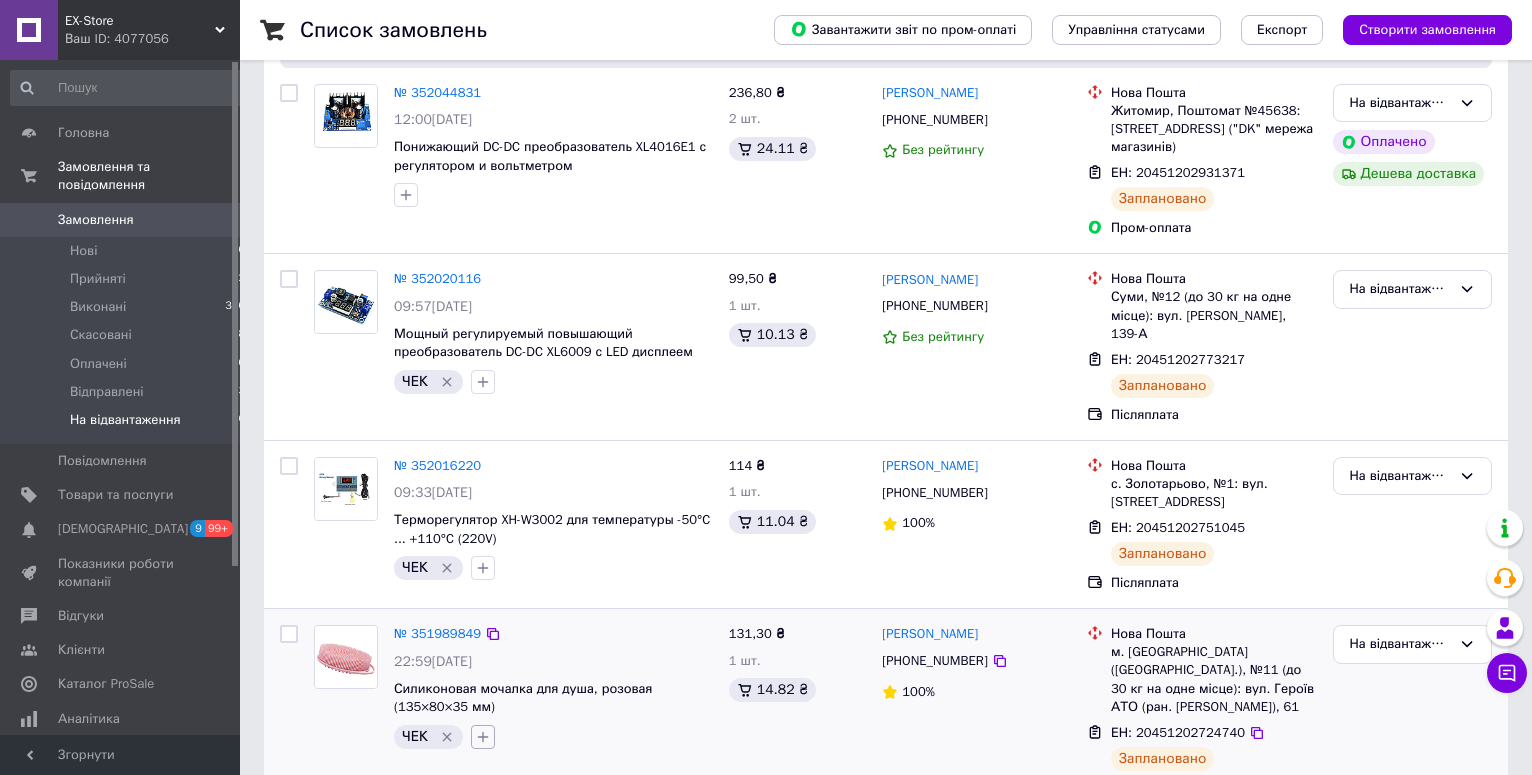 scroll, scrollTop: 711, scrollLeft: 0, axis: vertical 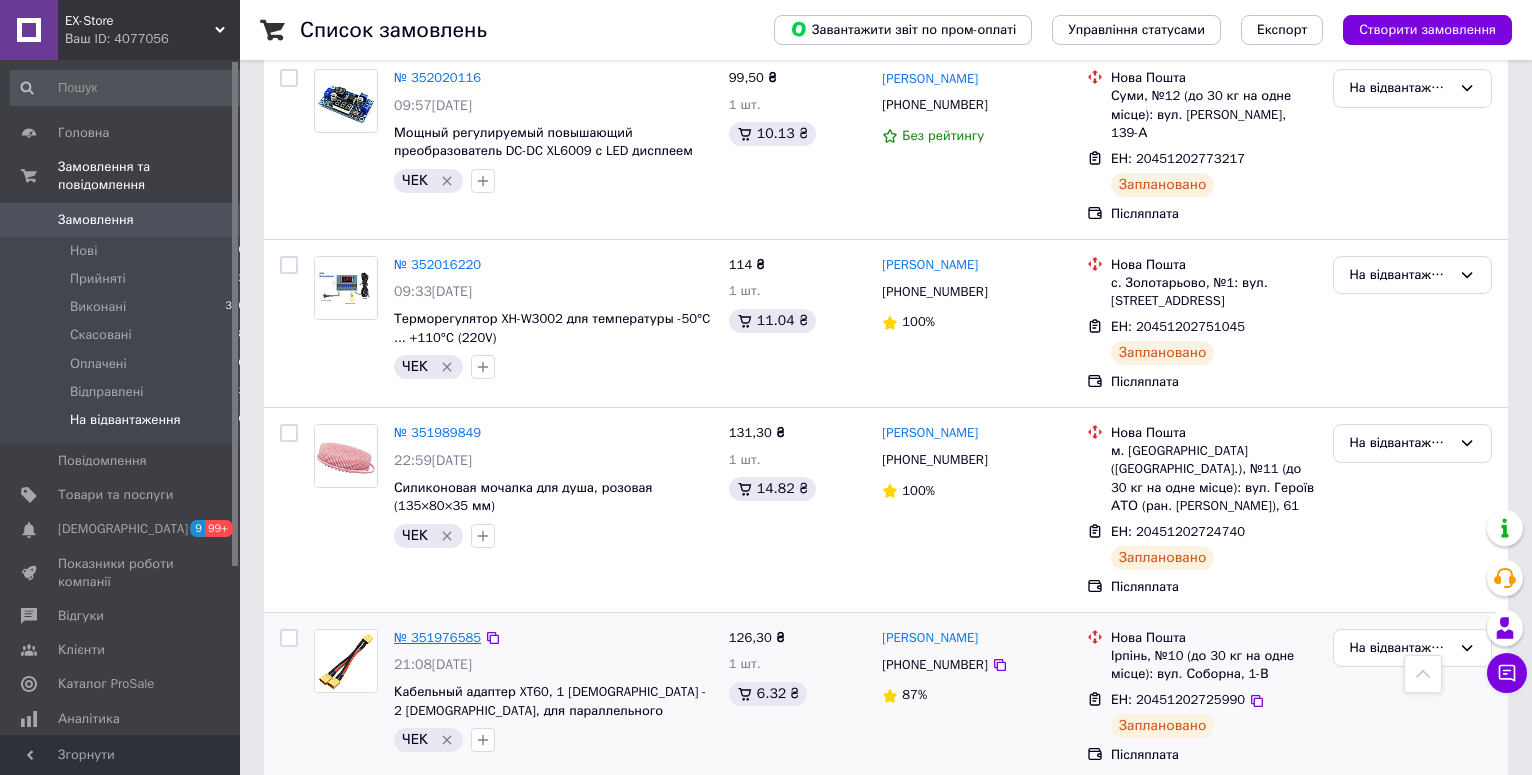 click on "№ 351976585" at bounding box center [437, 637] 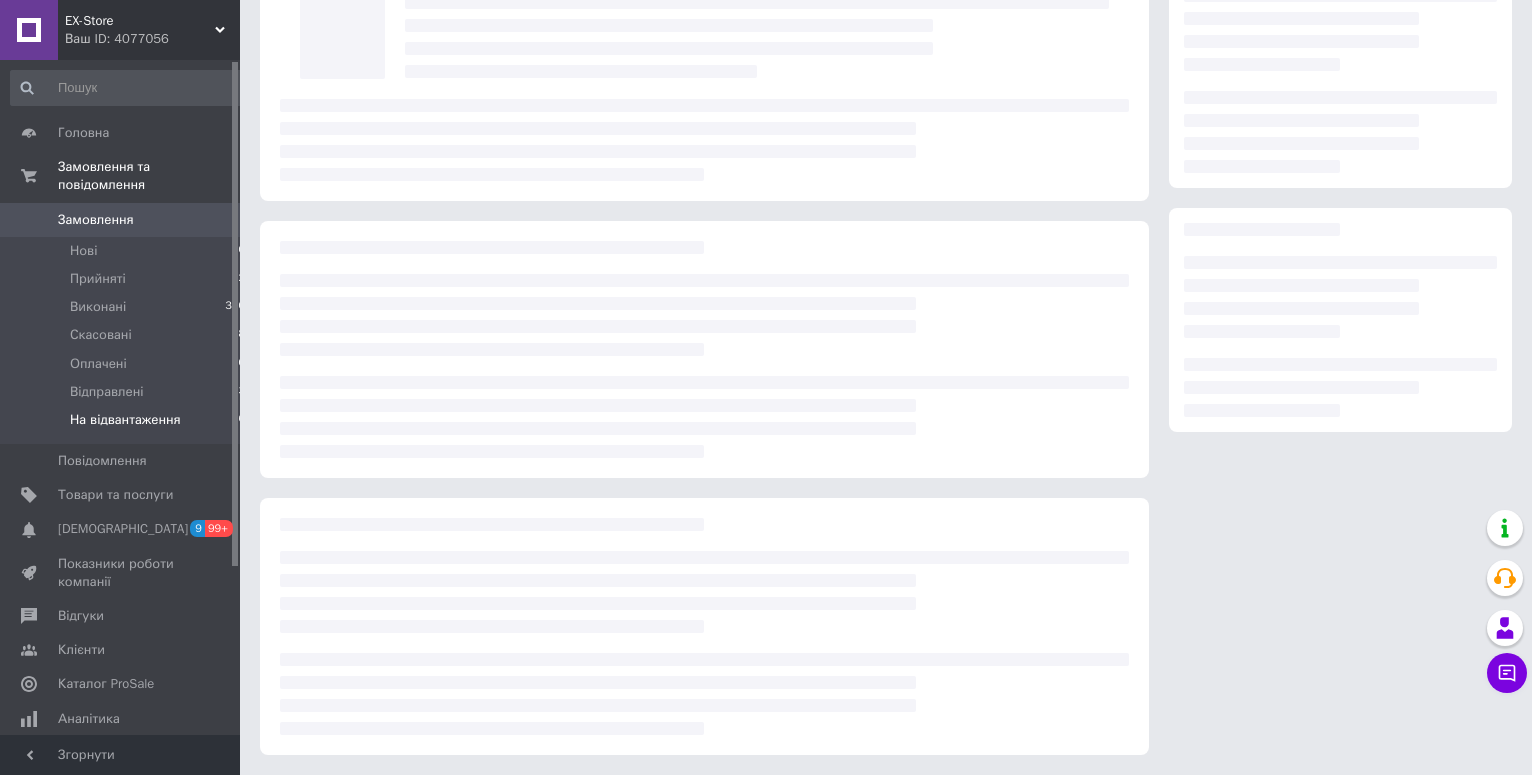 scroll, scrollTop: 139, scrollLeft: 0, axis: vertical 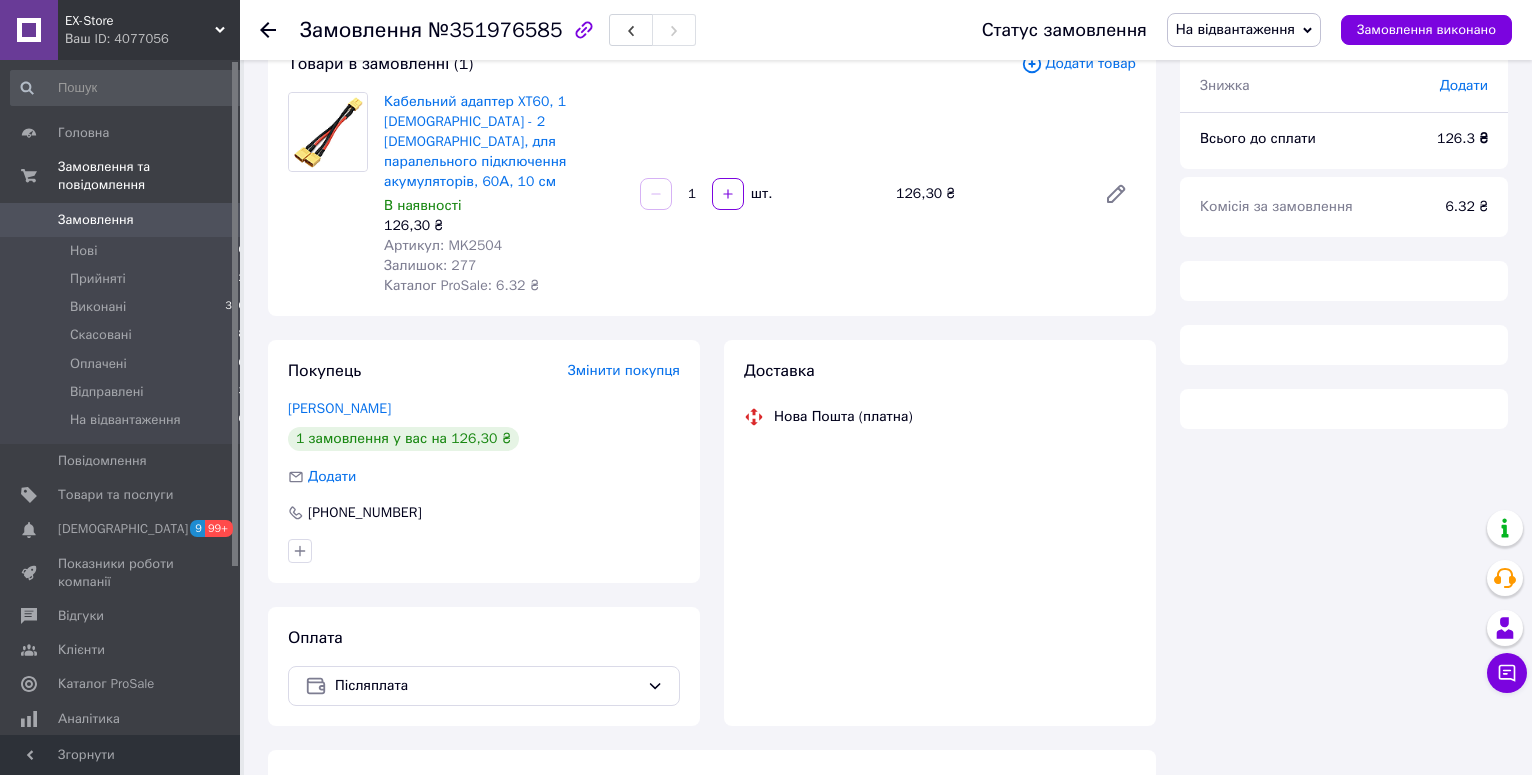 click on "На відвантаження" at bounding box center [1235, 29] 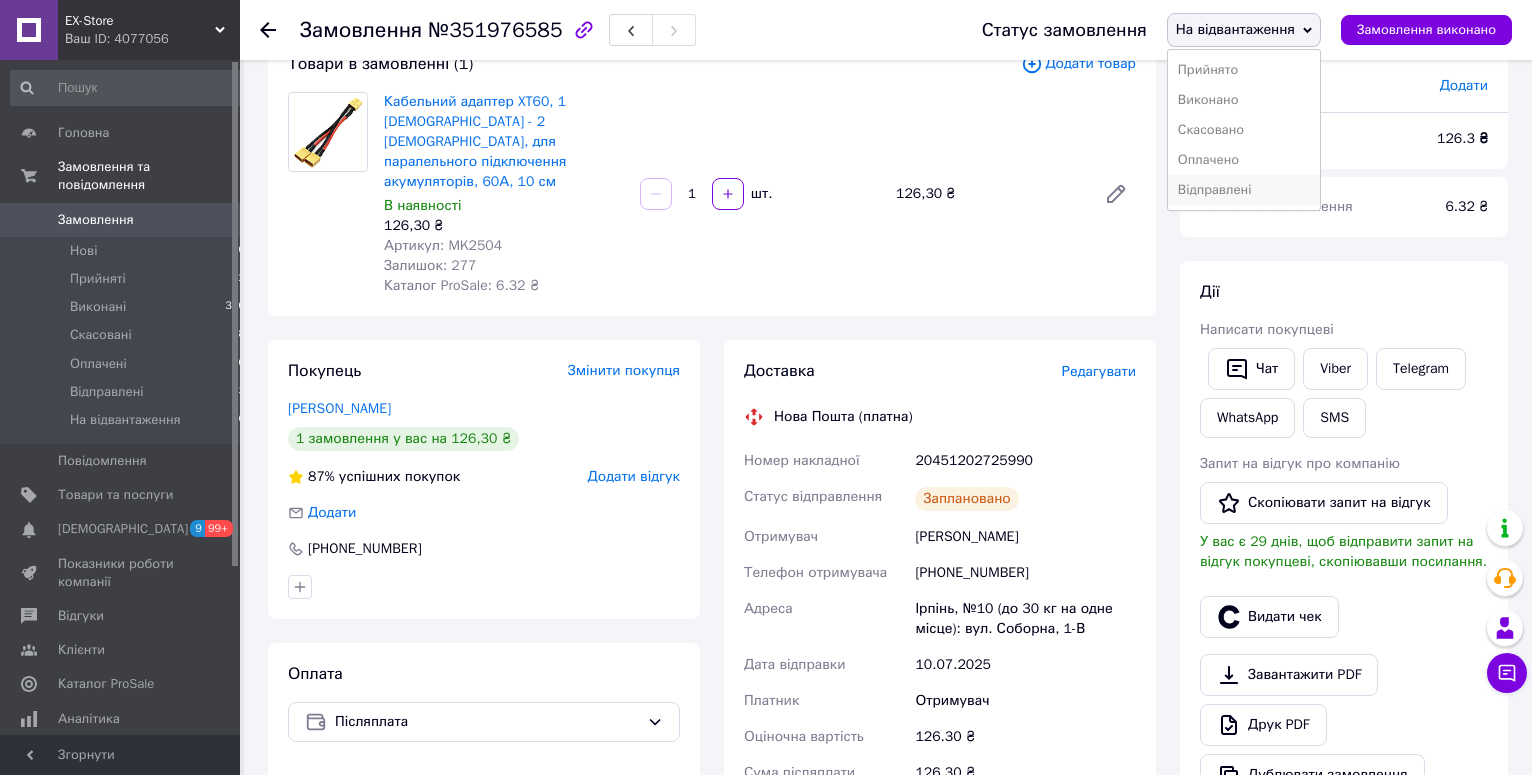 click on "Відправлені" at bounding box center [1244, 190] 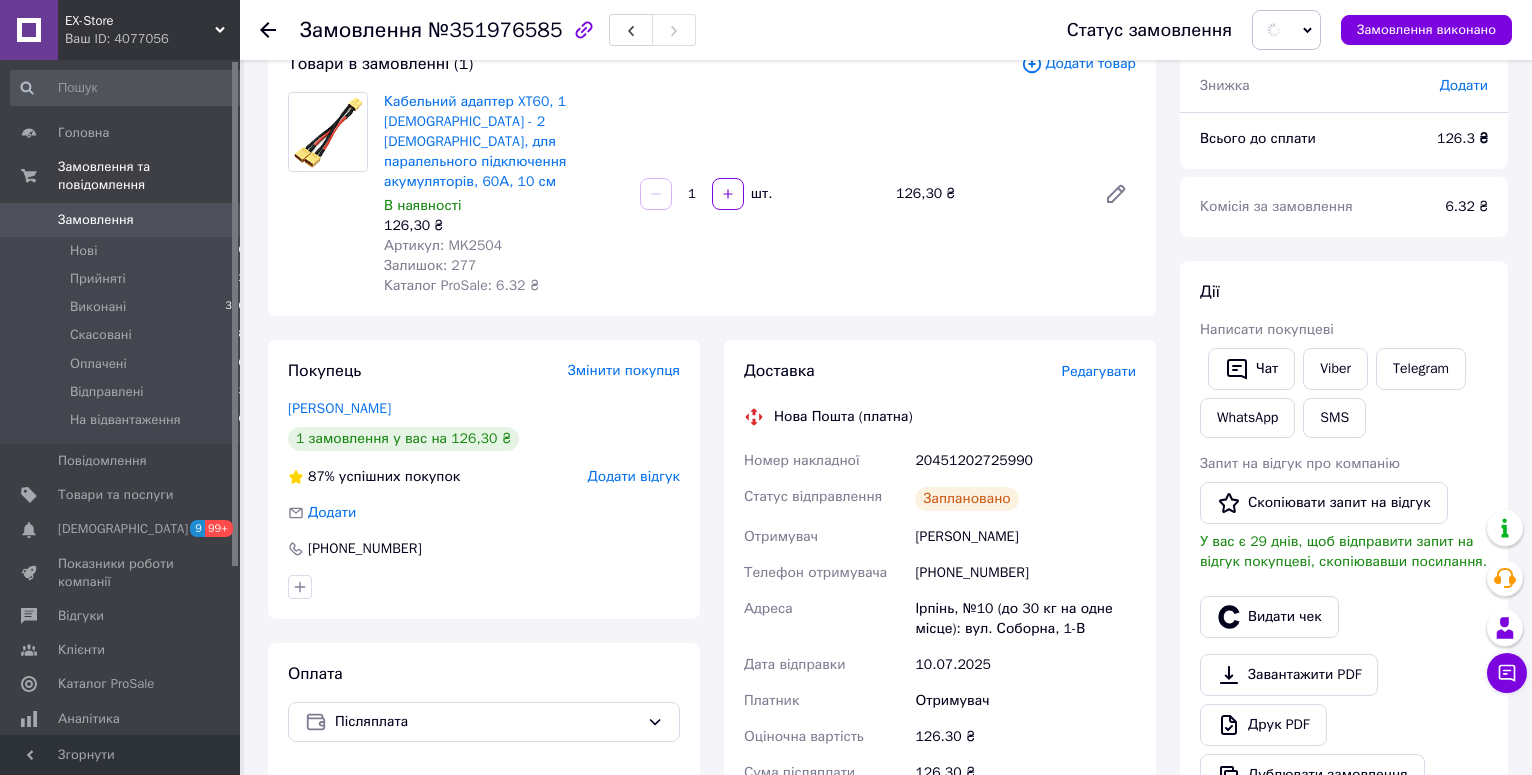 scroll, scrollTop: 649, scrollLeft: 0, axis: vertical 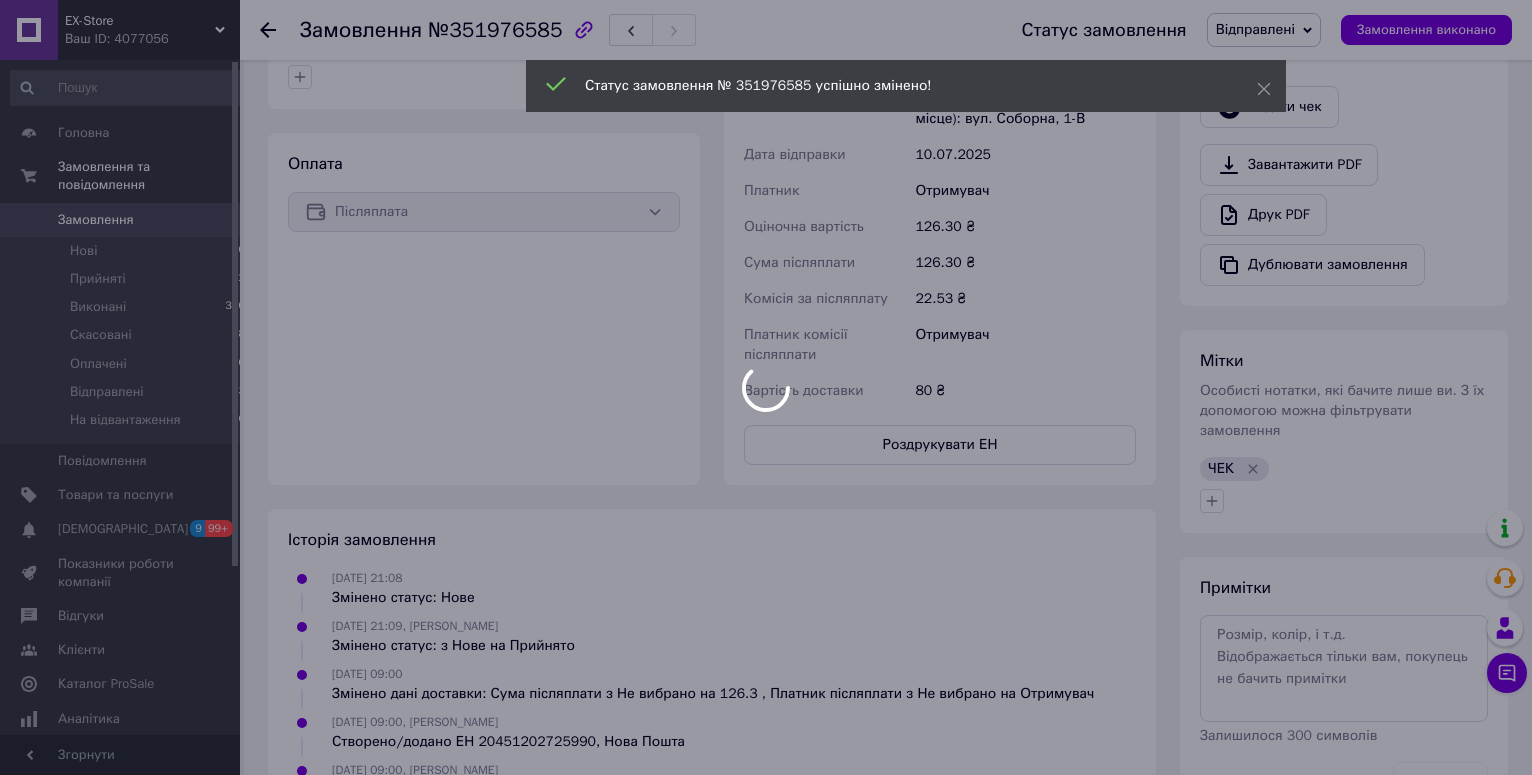 click at bounding box center [766, 387] 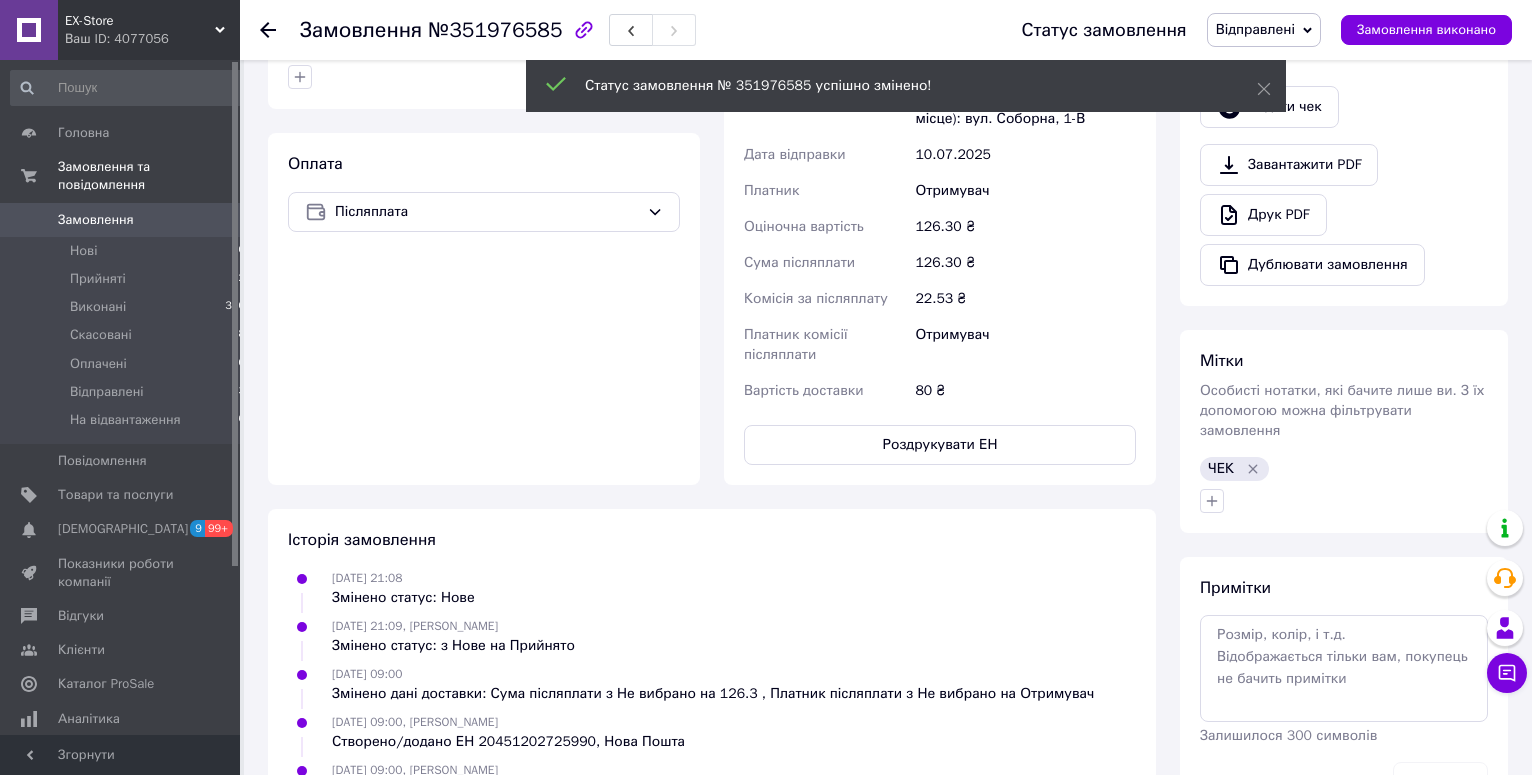 click on "Роздрукувати ЕН" at bounding box center [940, 445] 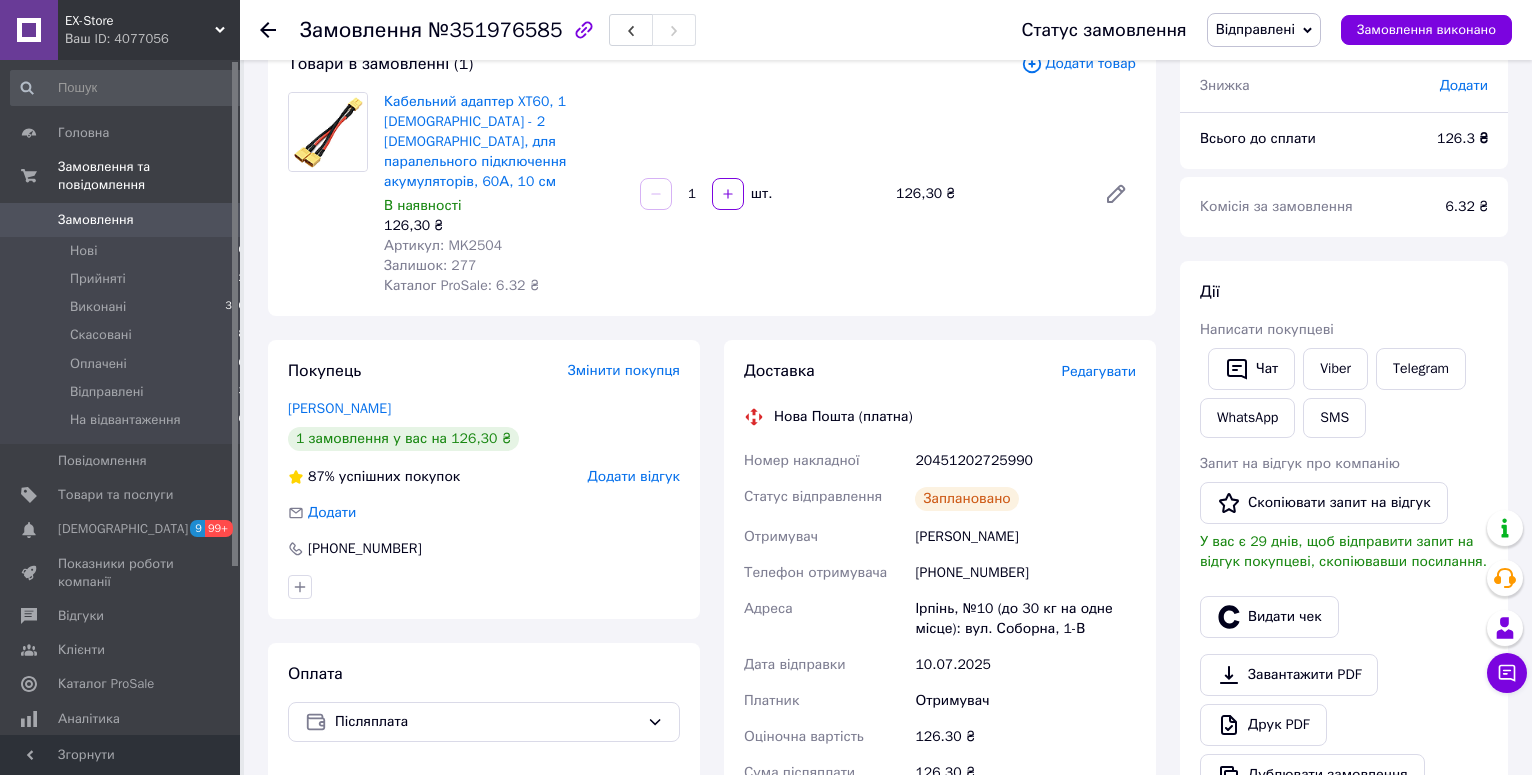 scroll, scrollTop: 0, scrollLeft: 0, axis: both 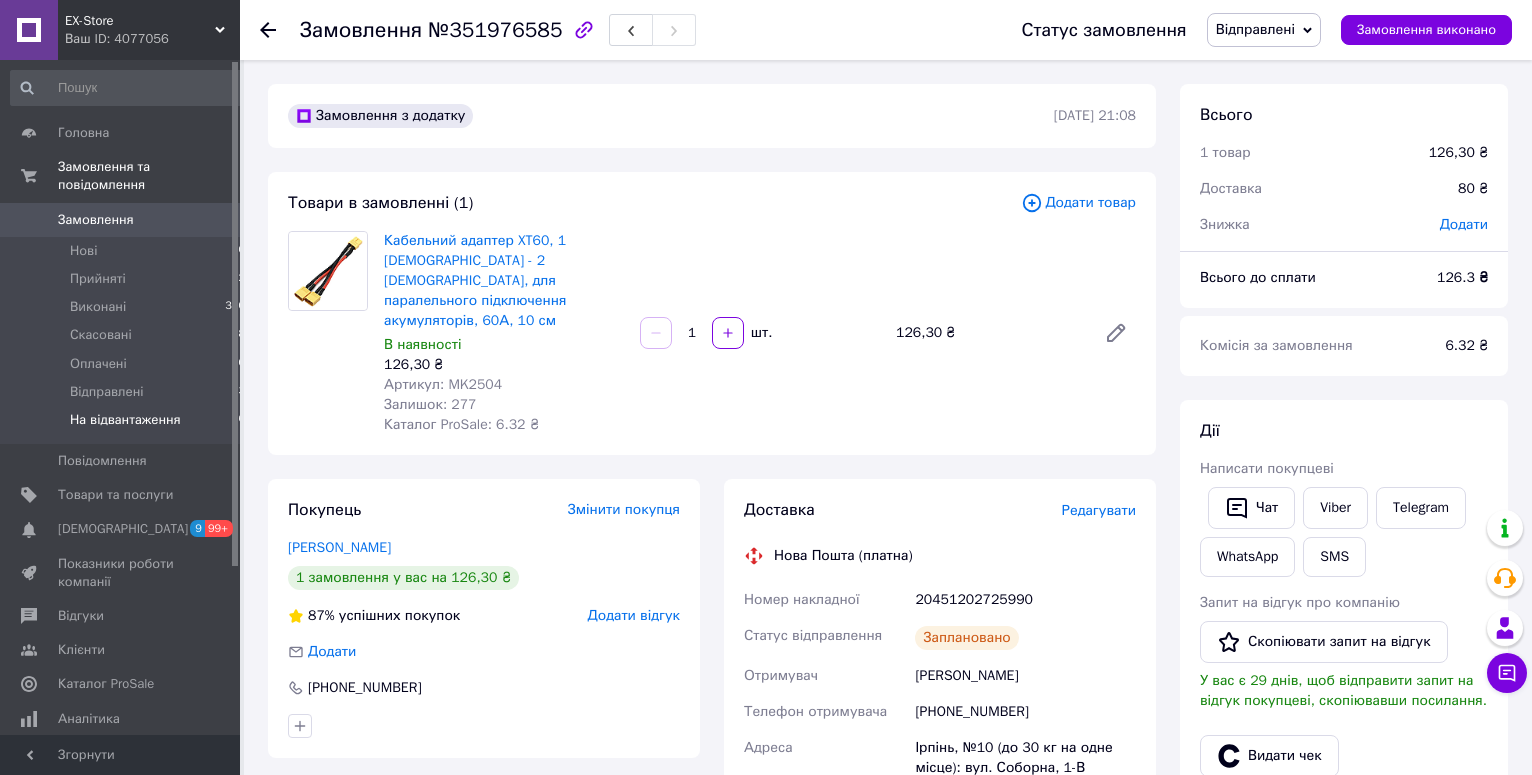click on "На відвантаження" at bounding box center (125, 420) 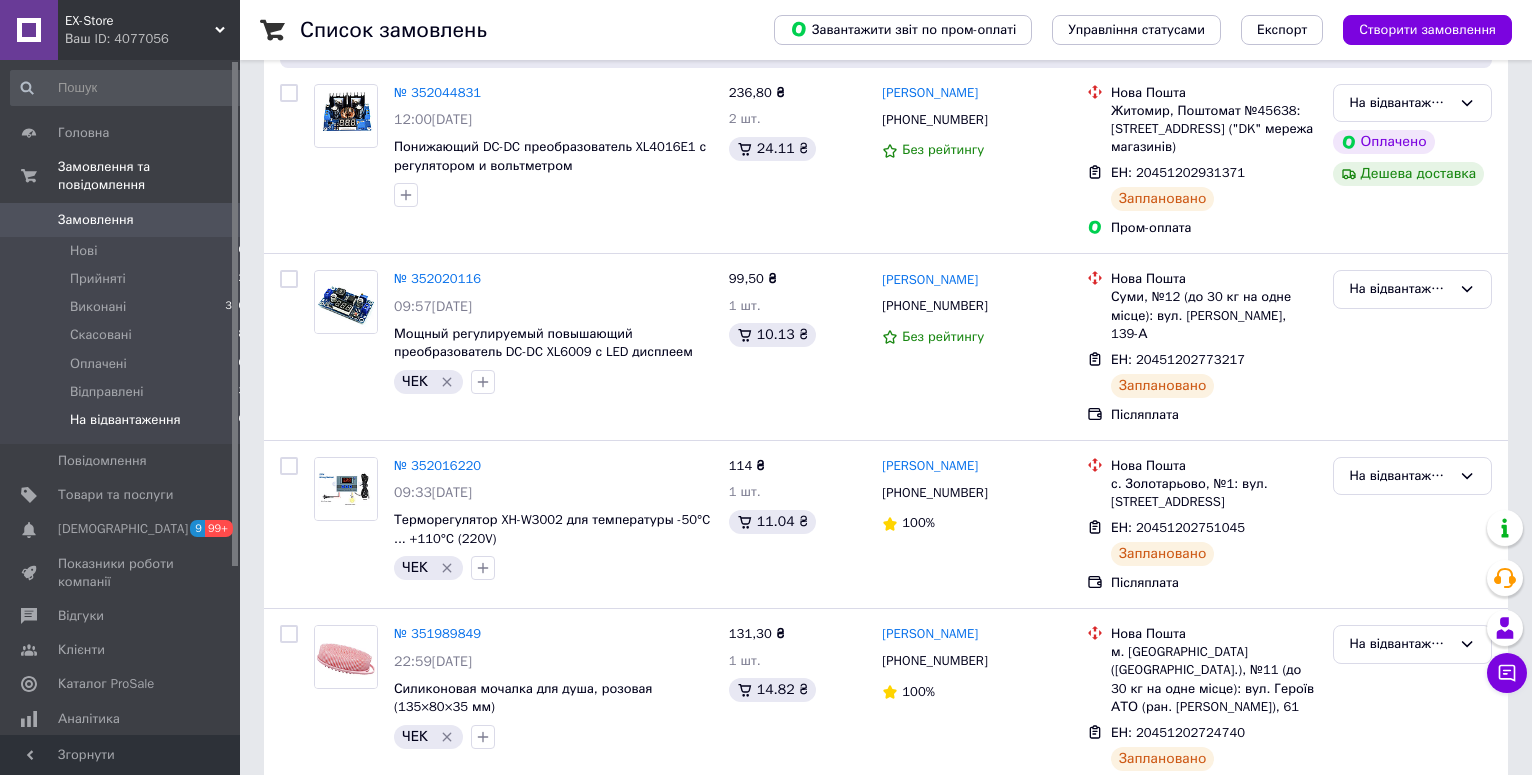 scroll, scrollTop: 542, scrollLeft: 0, axis: vertical 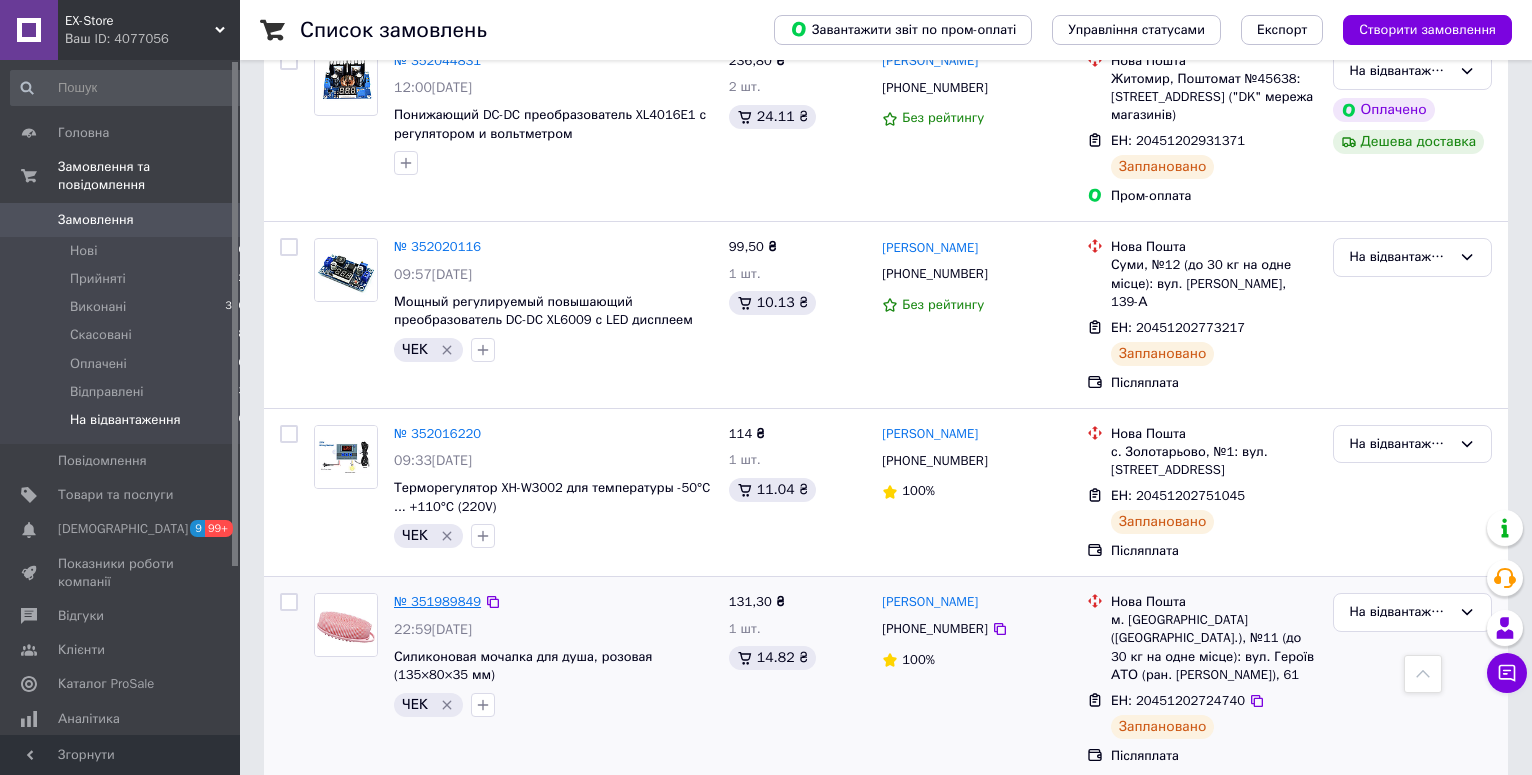 click on "№ 351989849" at bounding box center (437, 601) 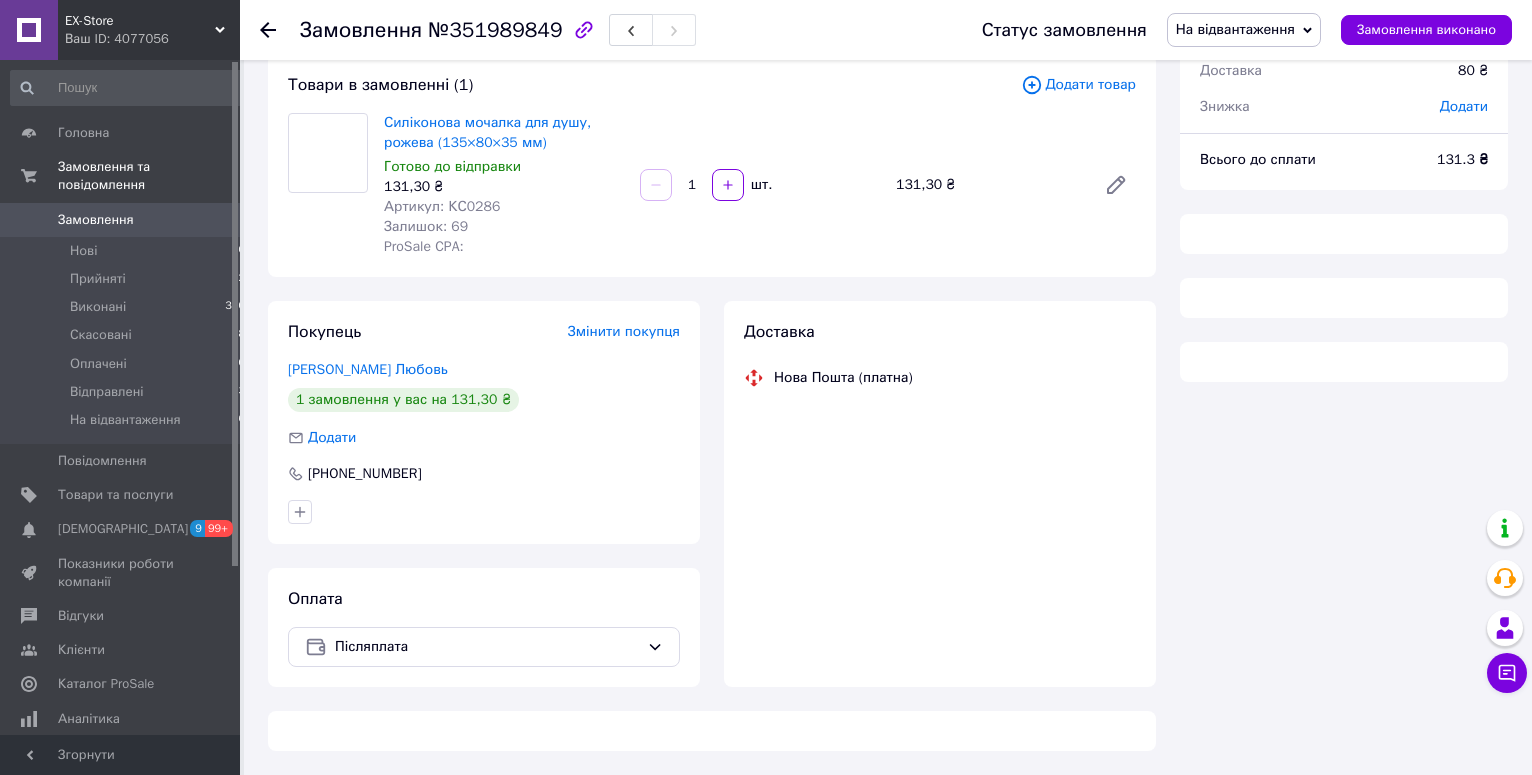 scroll, scrollTop: 118, scrollLeft: 0, axis: vertical 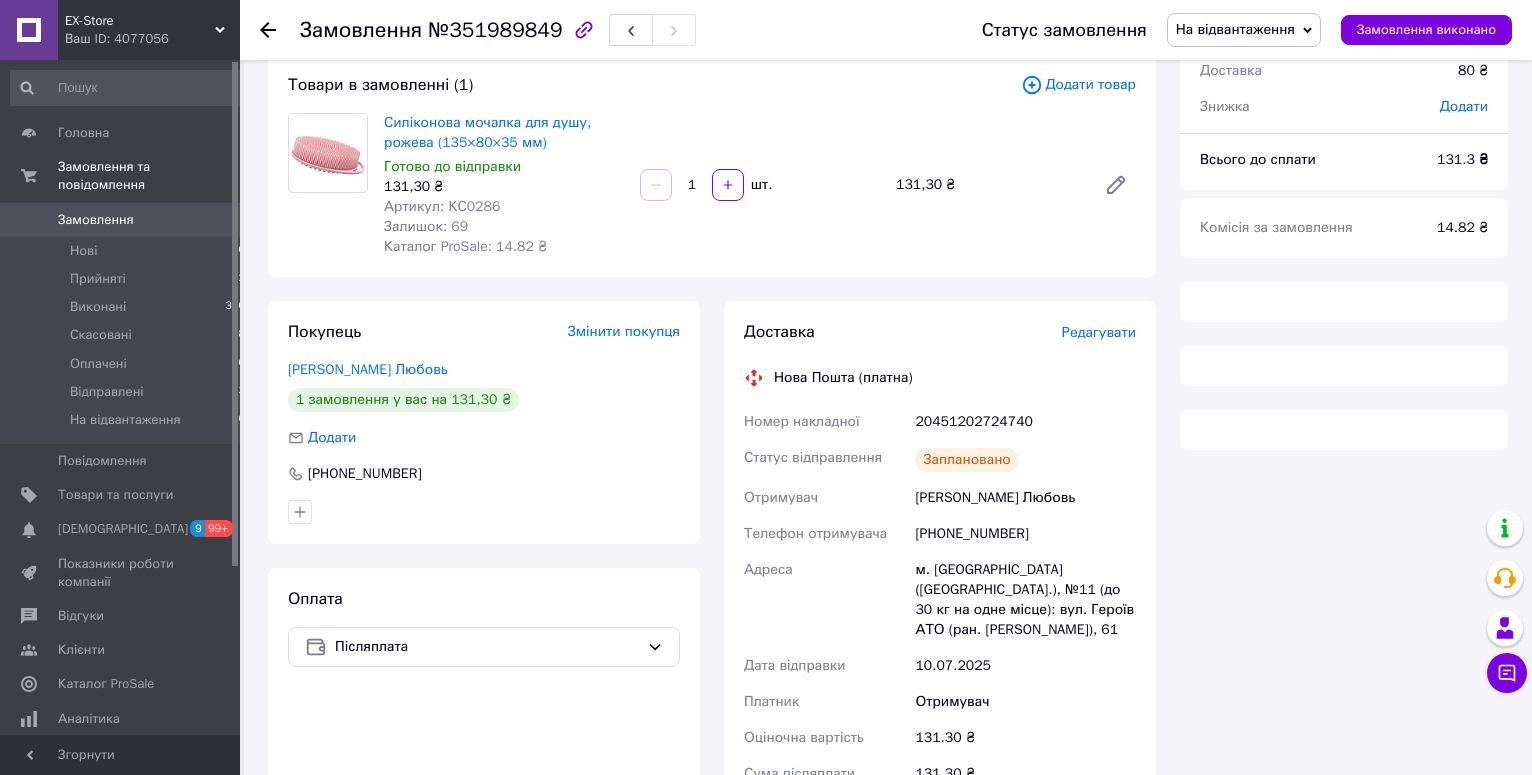 click on "На відвантаження" at bounding box center [1235, 29] 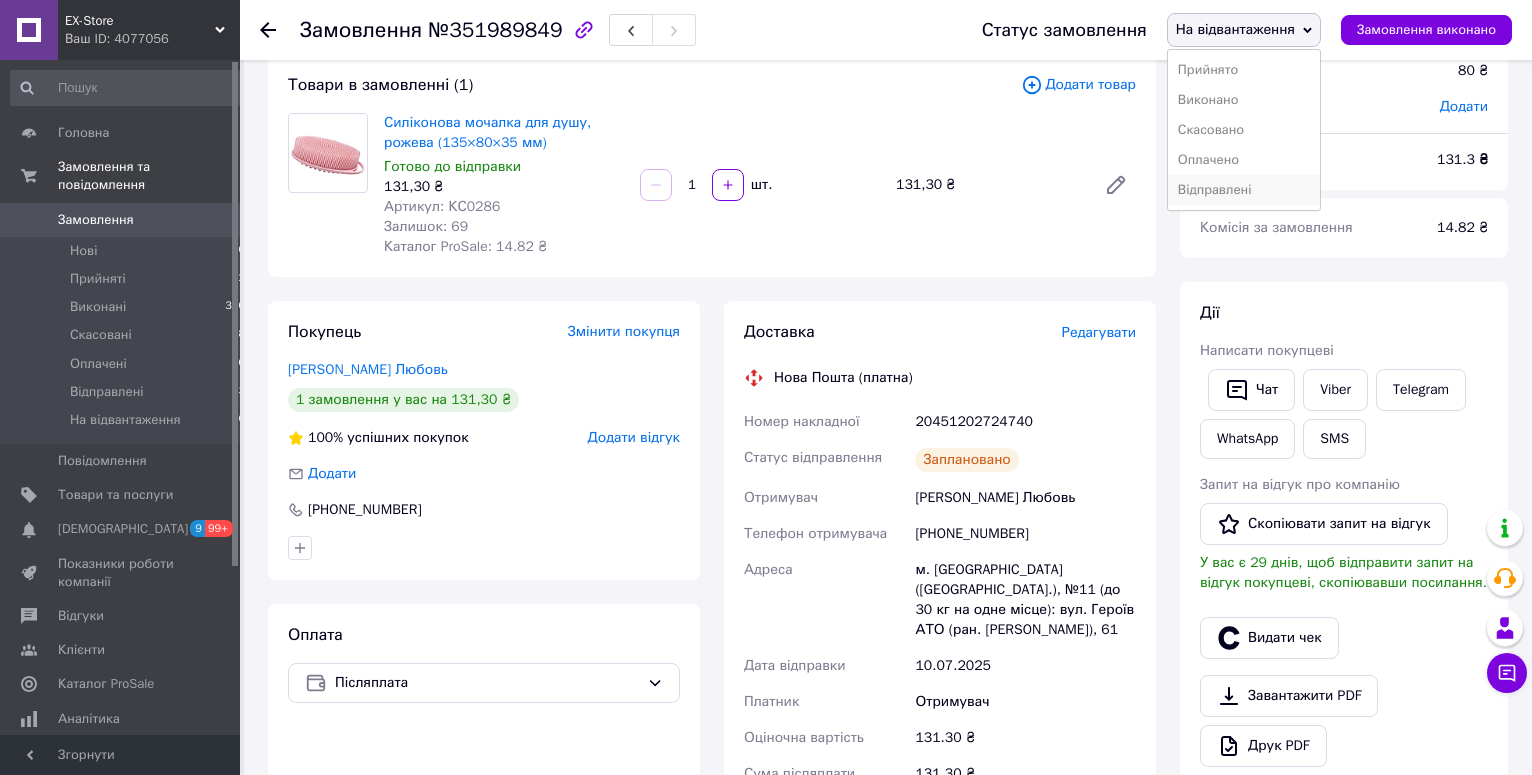 click on "Відправлені" at bounding box center [1244, 190] 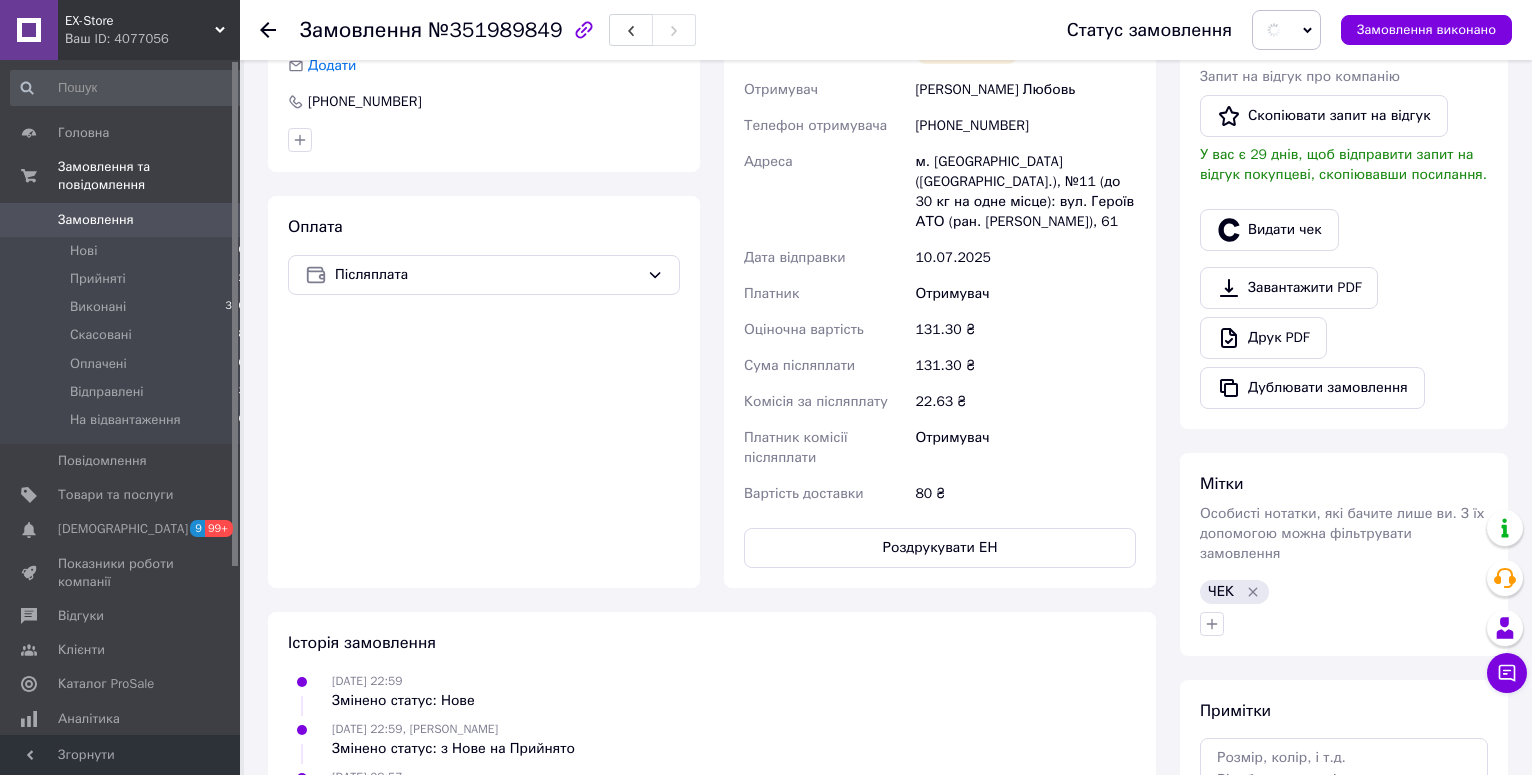 scroll, scrollTop: 628, scrollLeft: 0, axis: vertical 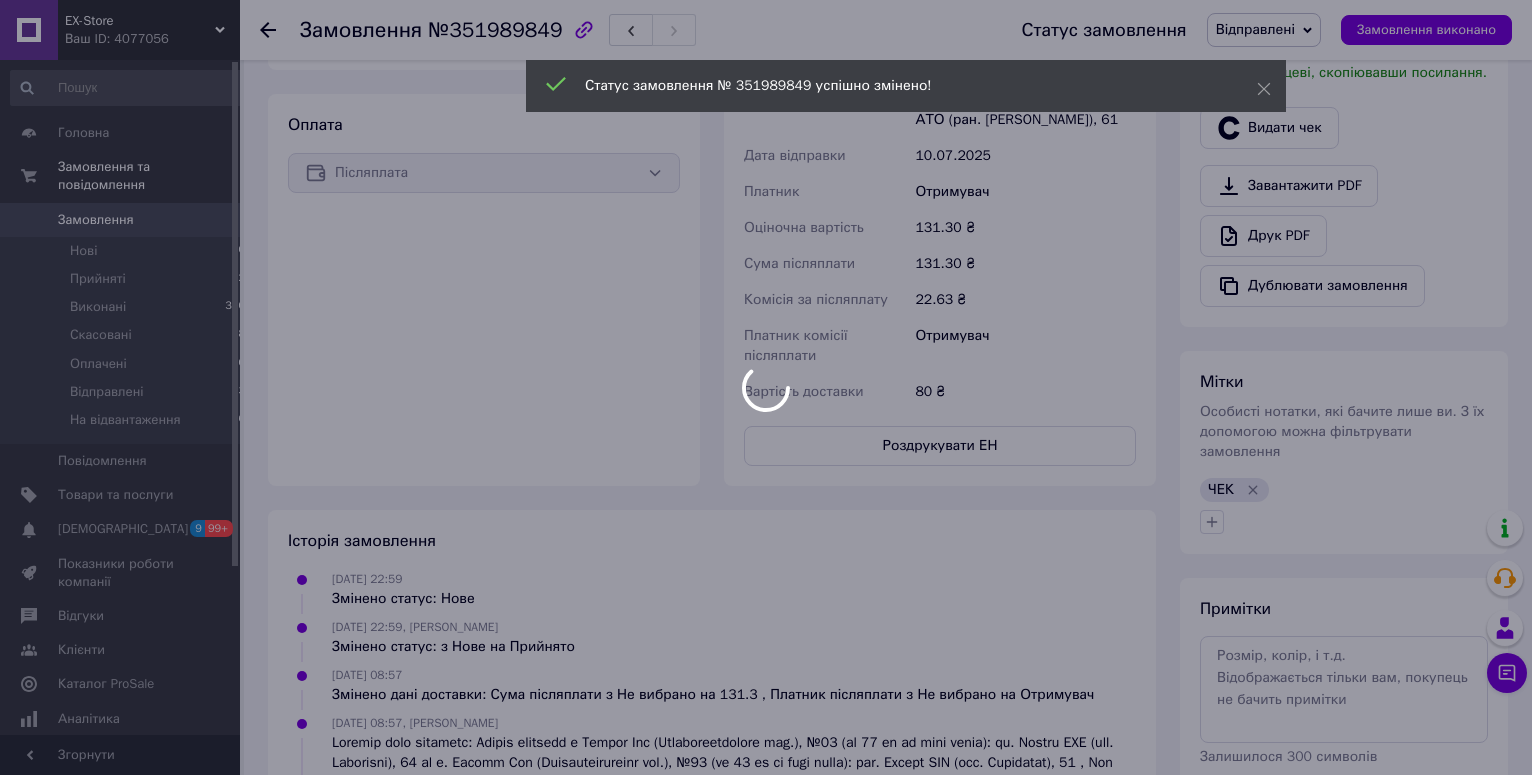 click at bounding box center (766, 387) 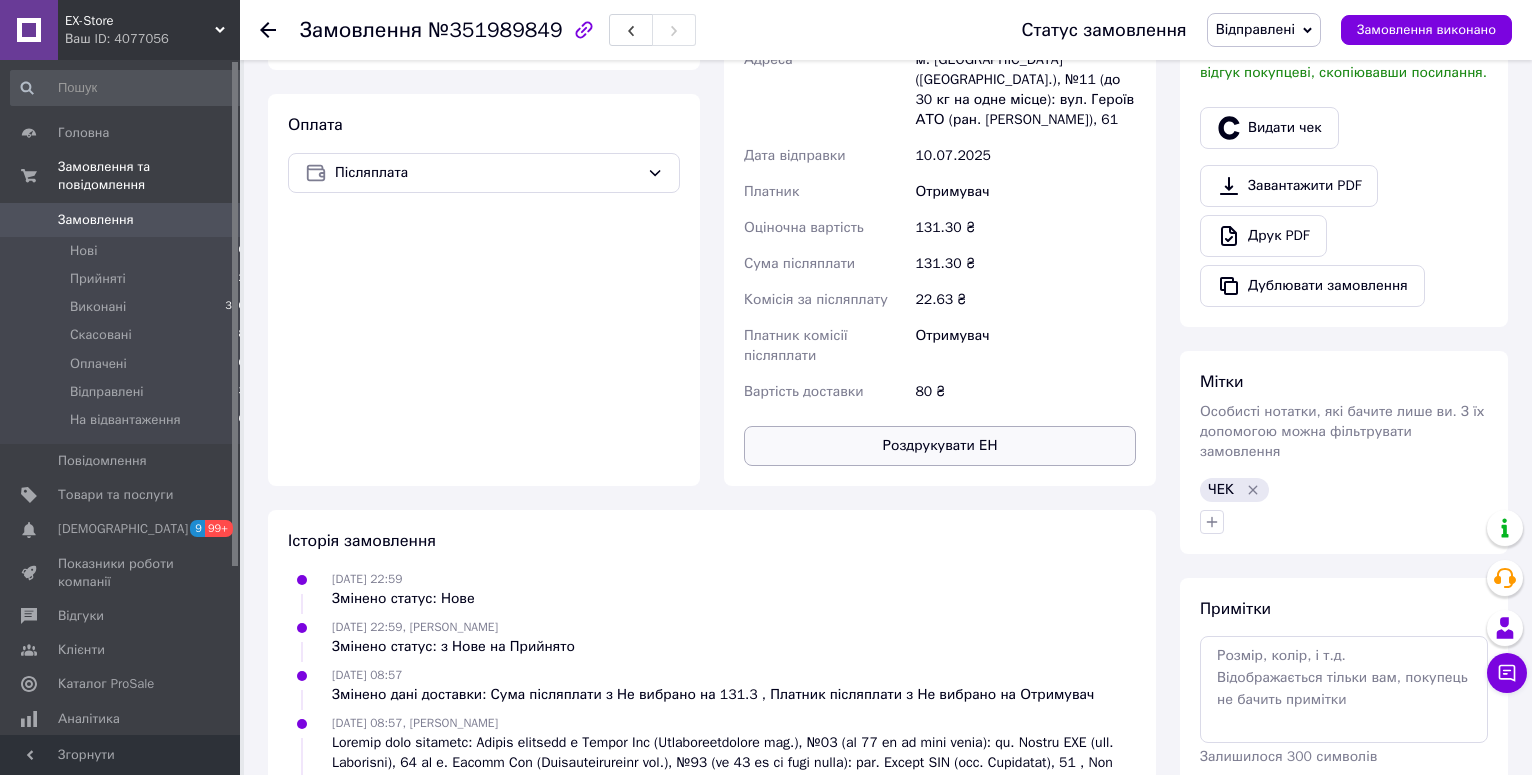 click on "Роздрукувати ЕН" at bounding box center (940, 446) 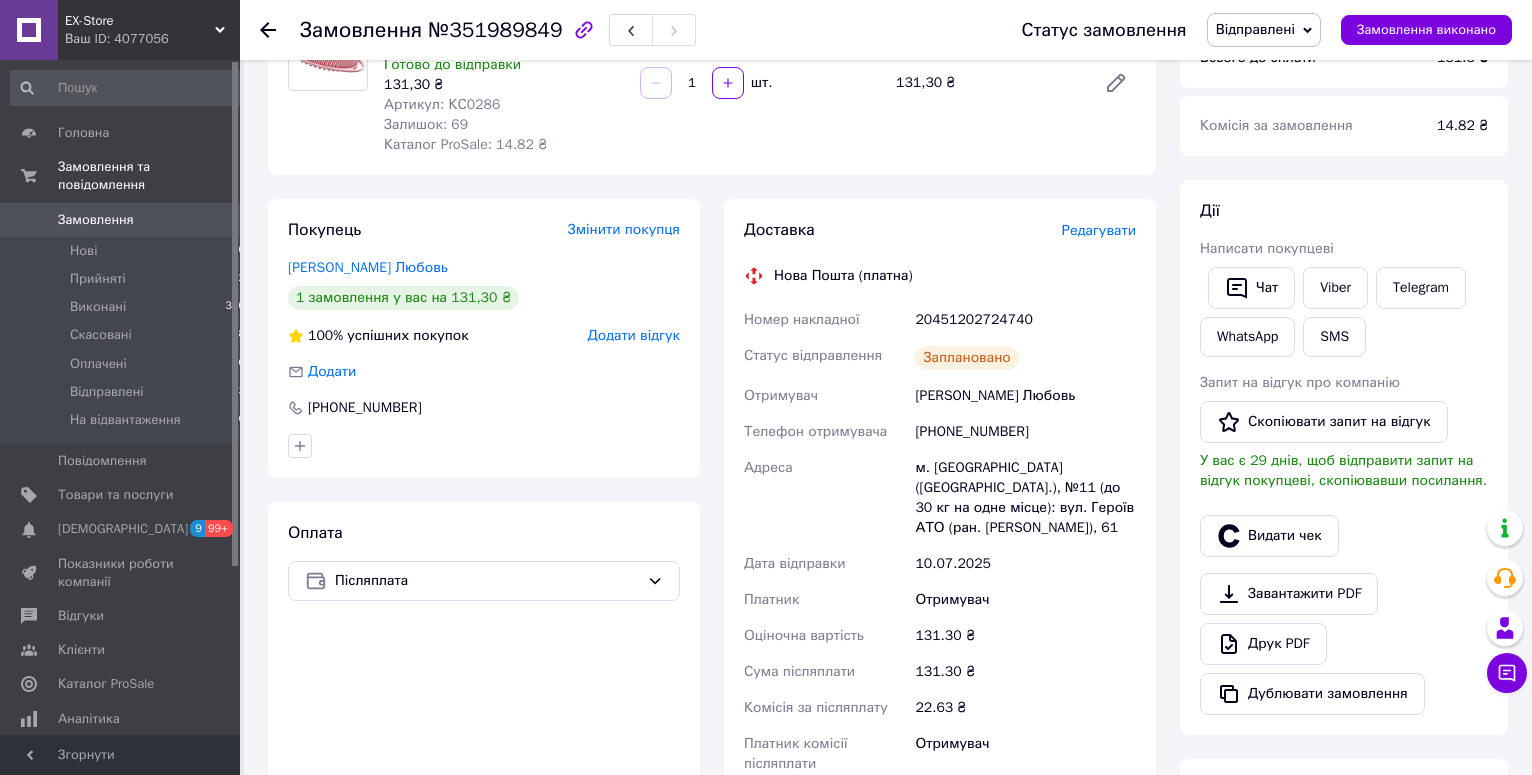 scroll, scrollTop: 0, scrollLeft: 0, axis: both 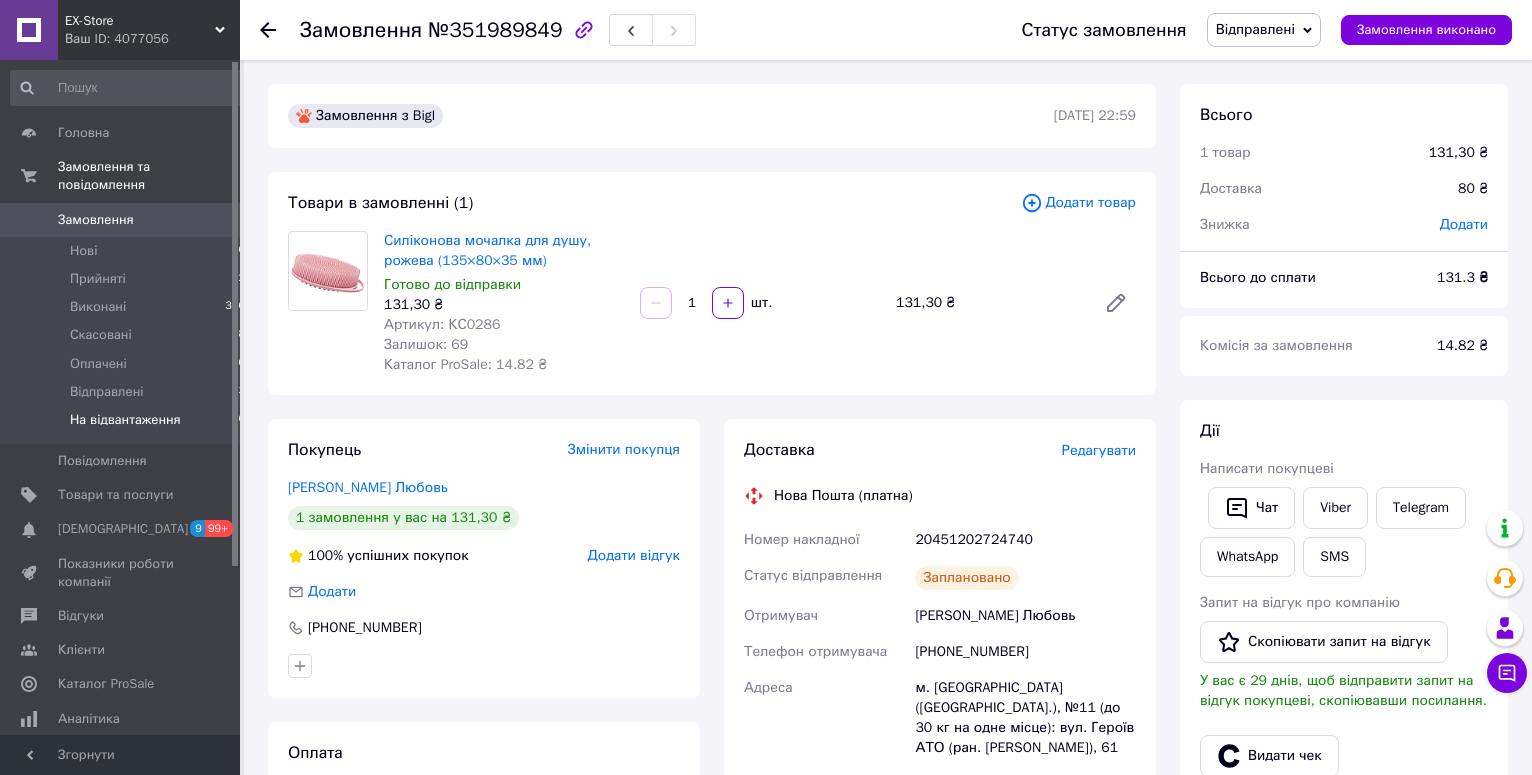 click on "На відвантаження" at bounding box center [125, 420] 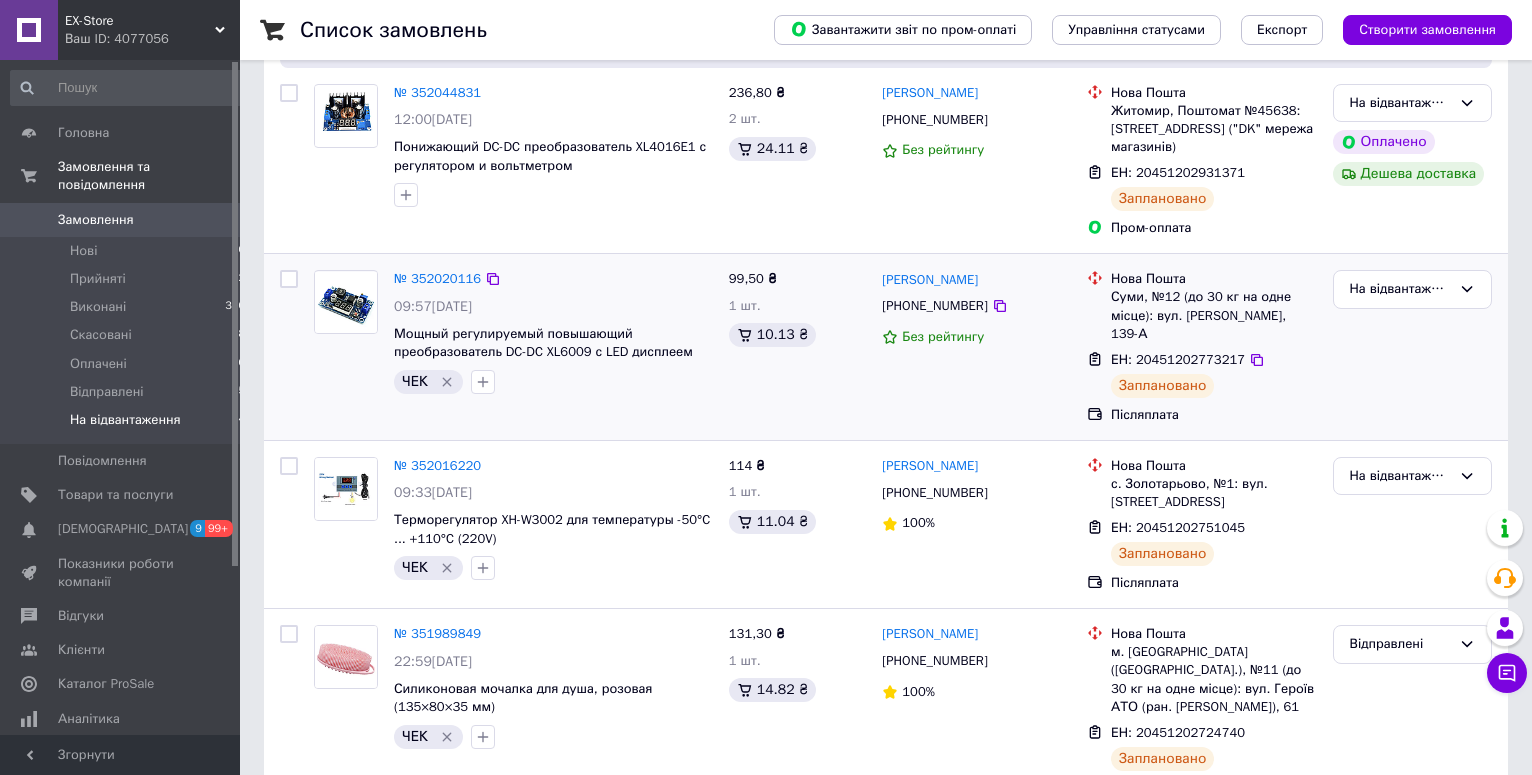 scroll, scrollTop: 542, scrollLeft: 0, axis: vertical 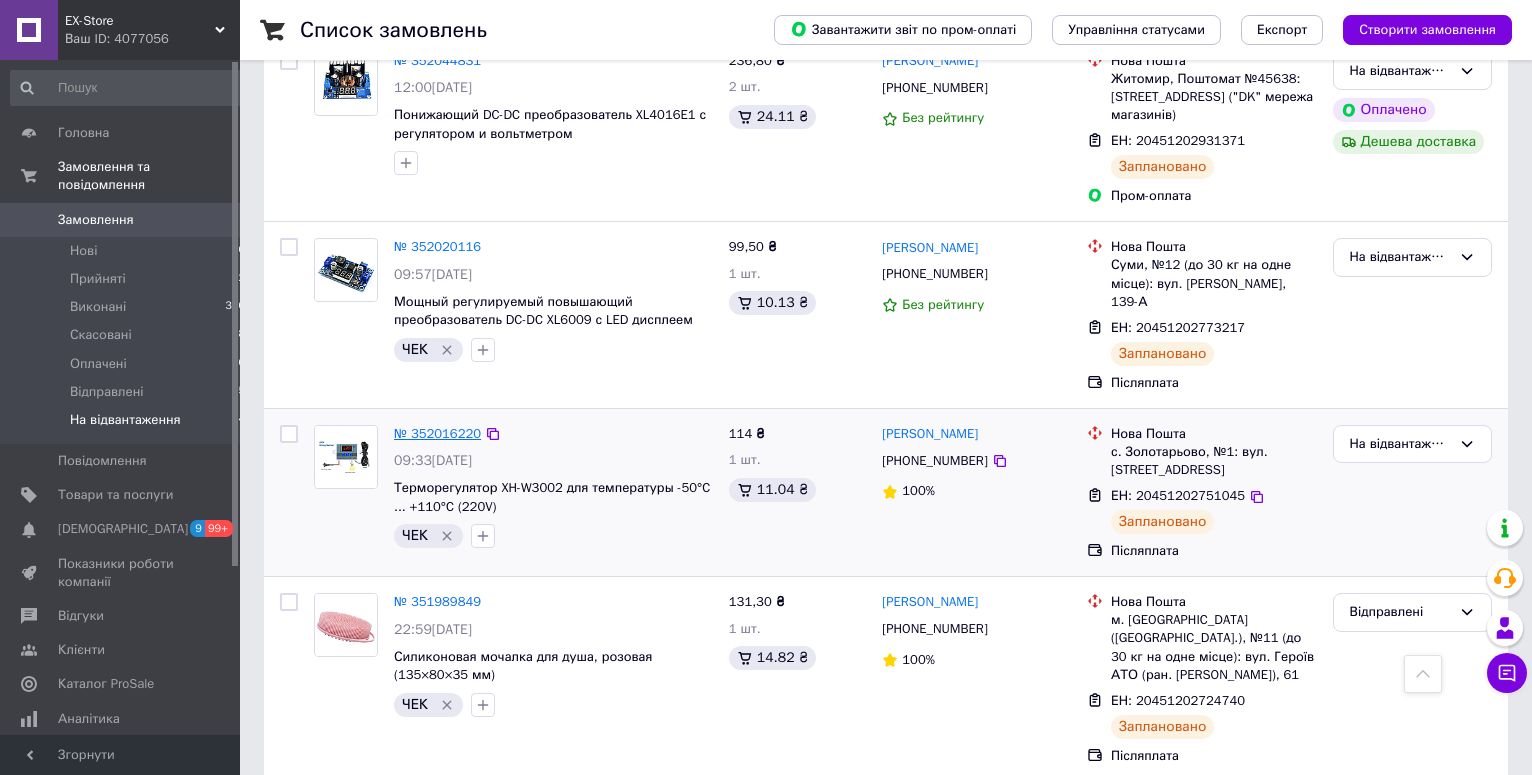 click on "№ 352016220" at bounding box center [437, 433] 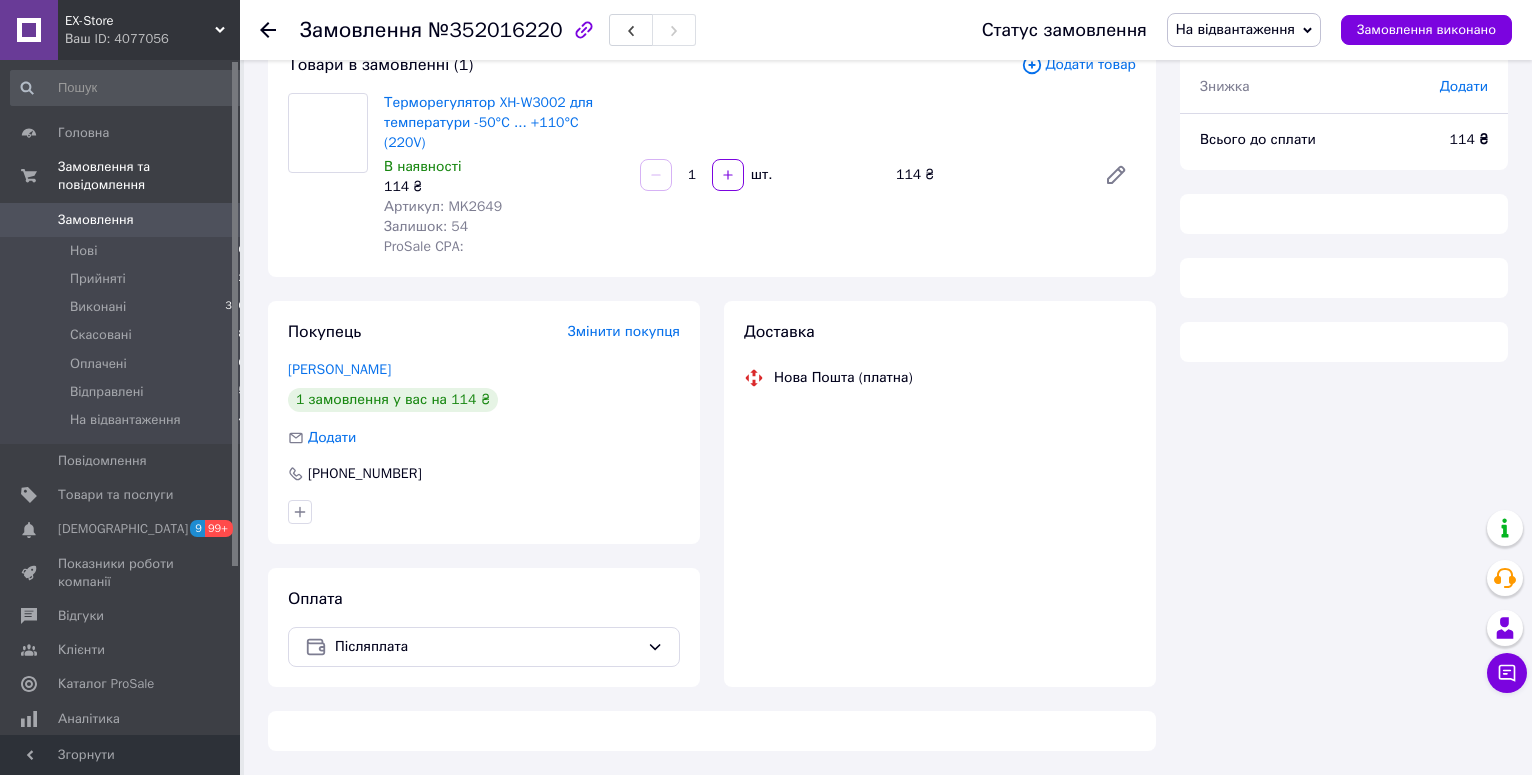 scroll, scrollTop: 118, scrollLeft: 0, axis: vertical 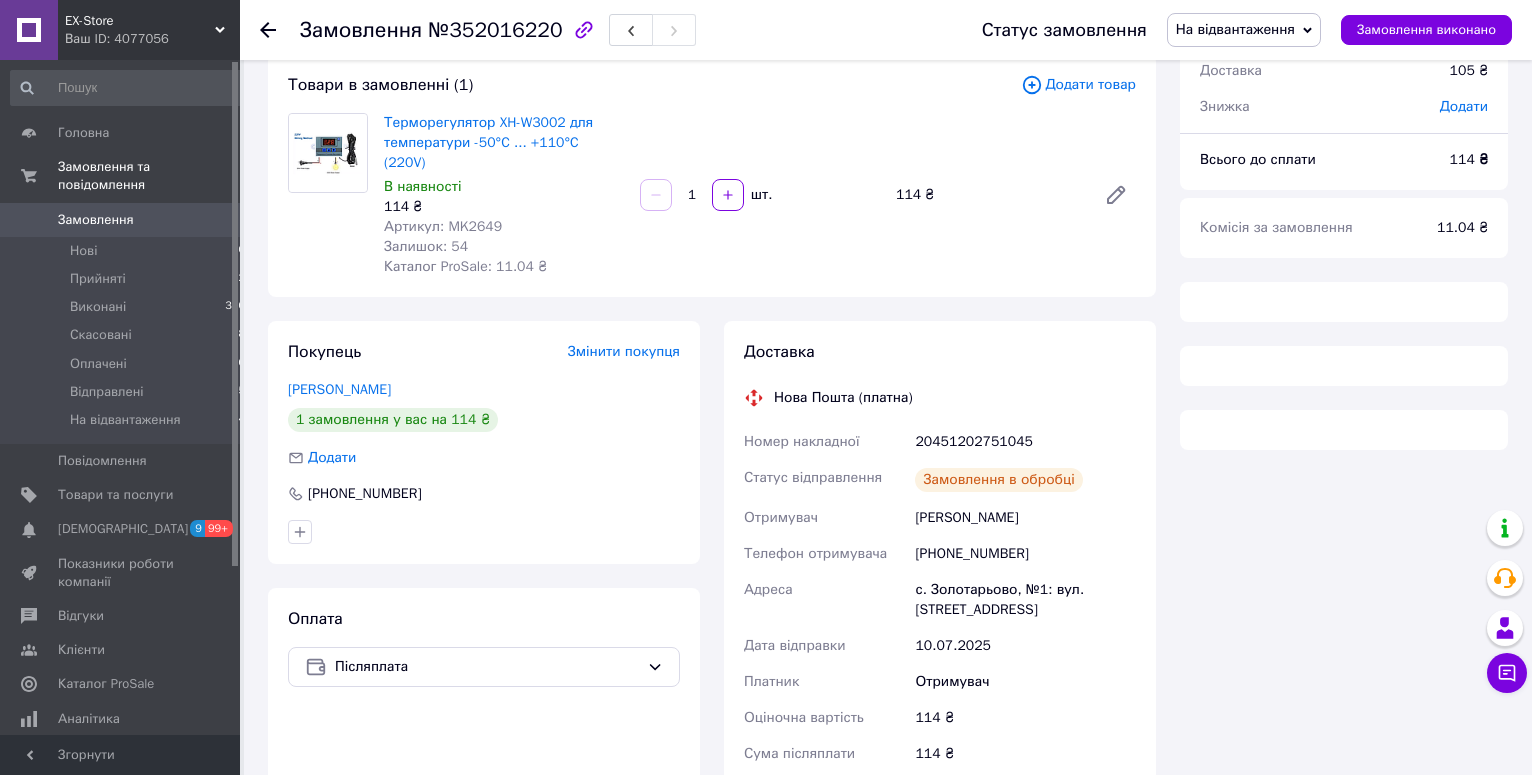 click on "На відвантаження" at bounding box center (1235, 29) 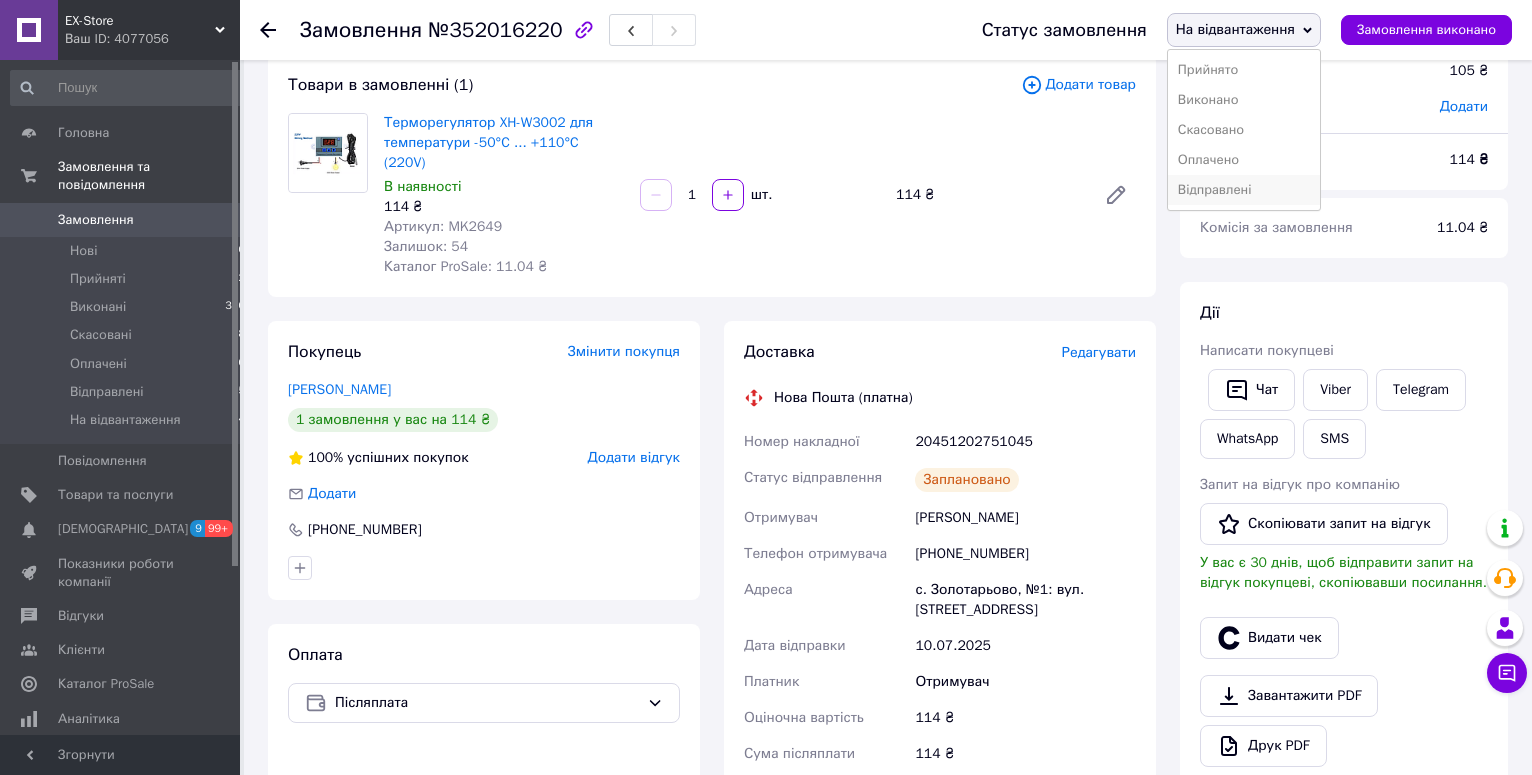 click on "Відправлені" at bounding box center (1244, 190) 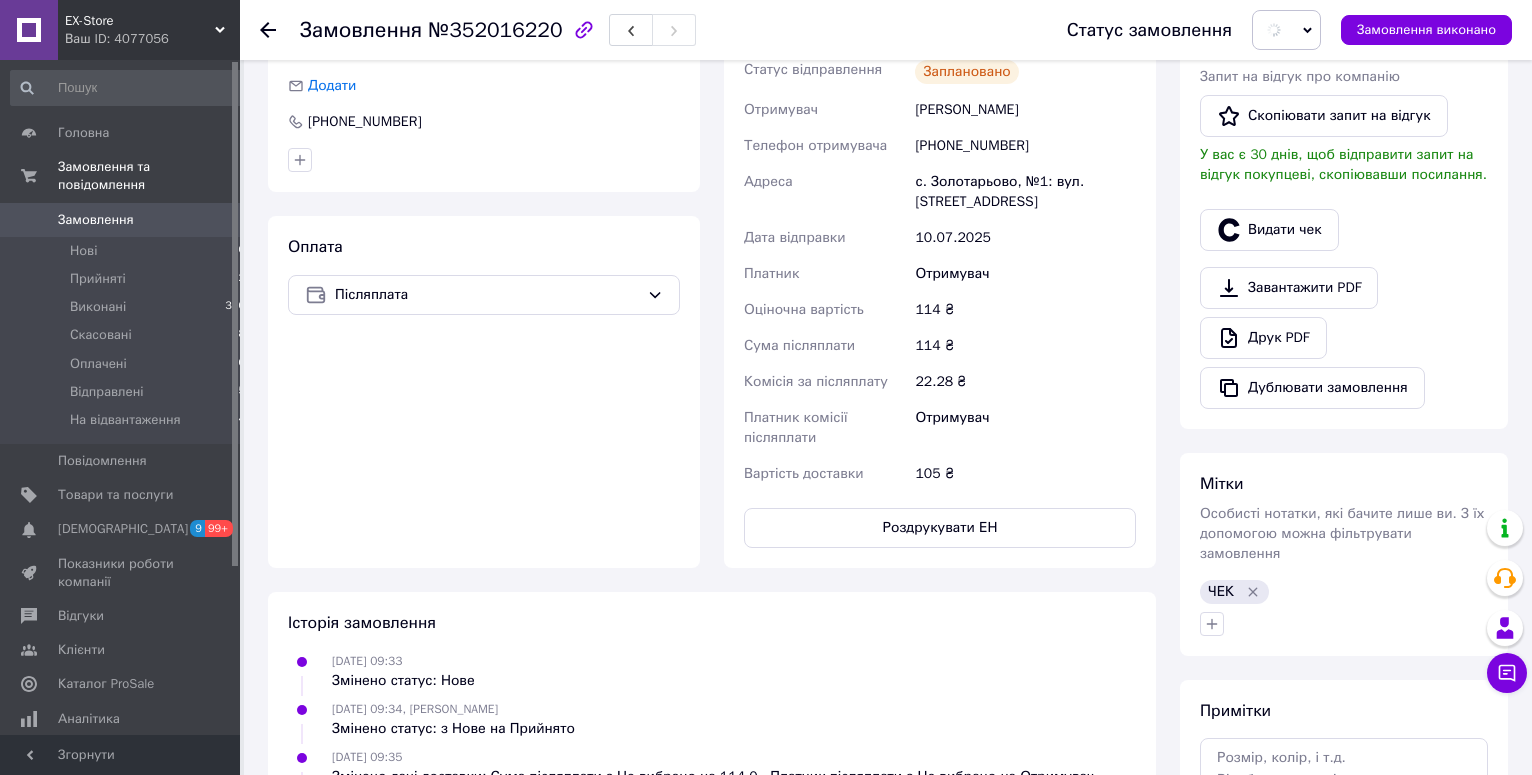 scroll, scrollTop: 628, scrollLeft: 0, axis: vertical 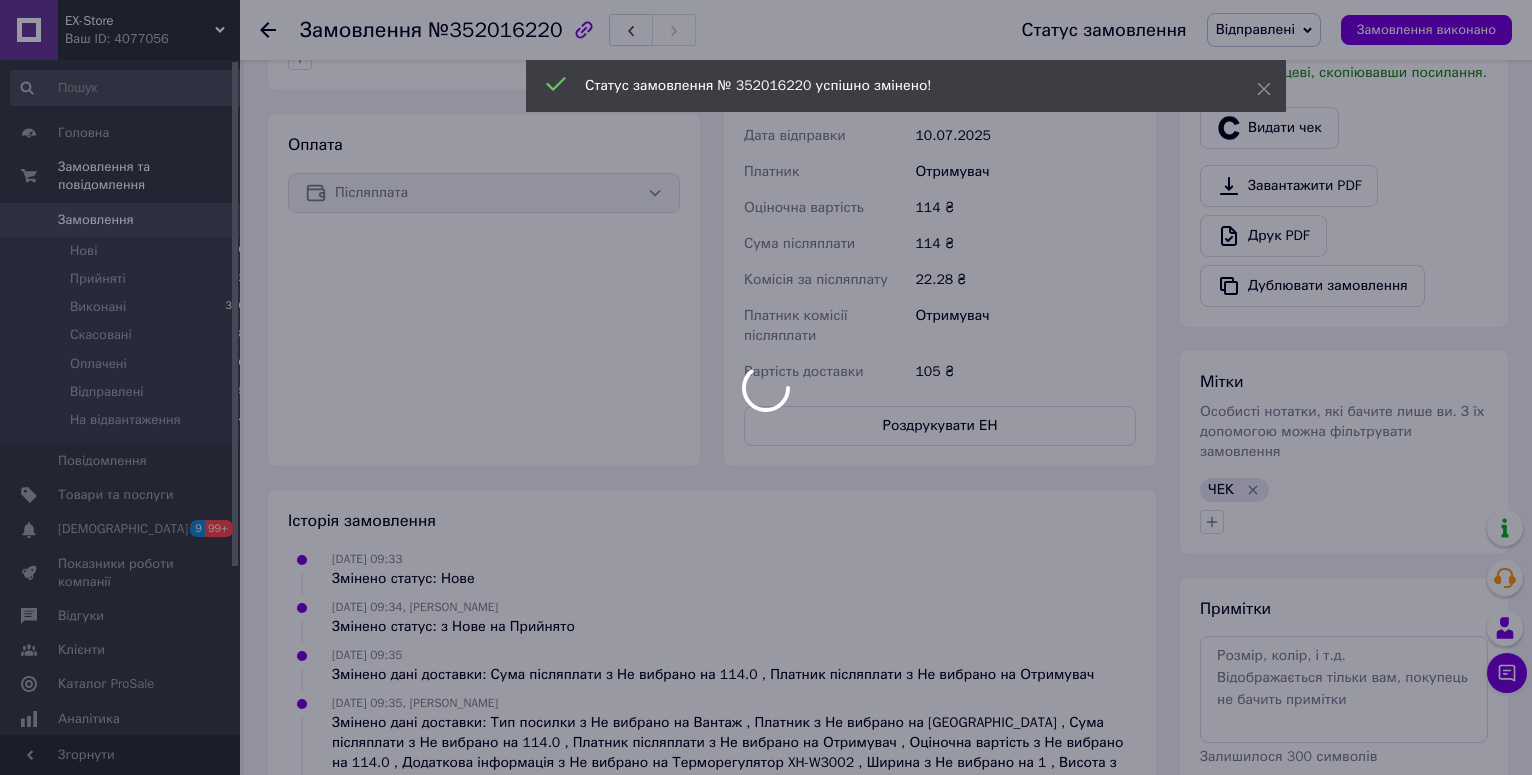 click at bounding box center (766, 387) 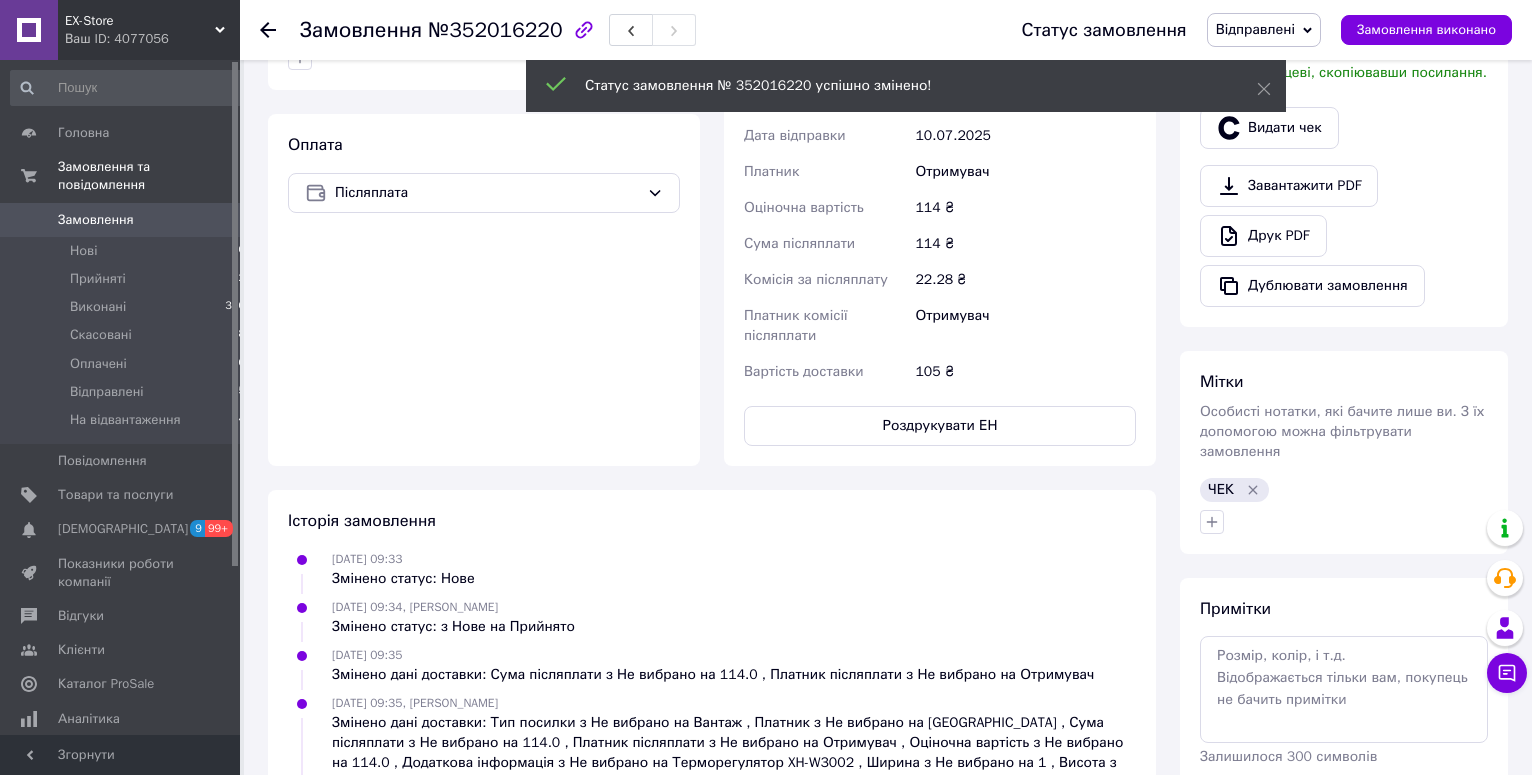 click on "Роздрукувати ЕН" at bounding box center [940, 426] 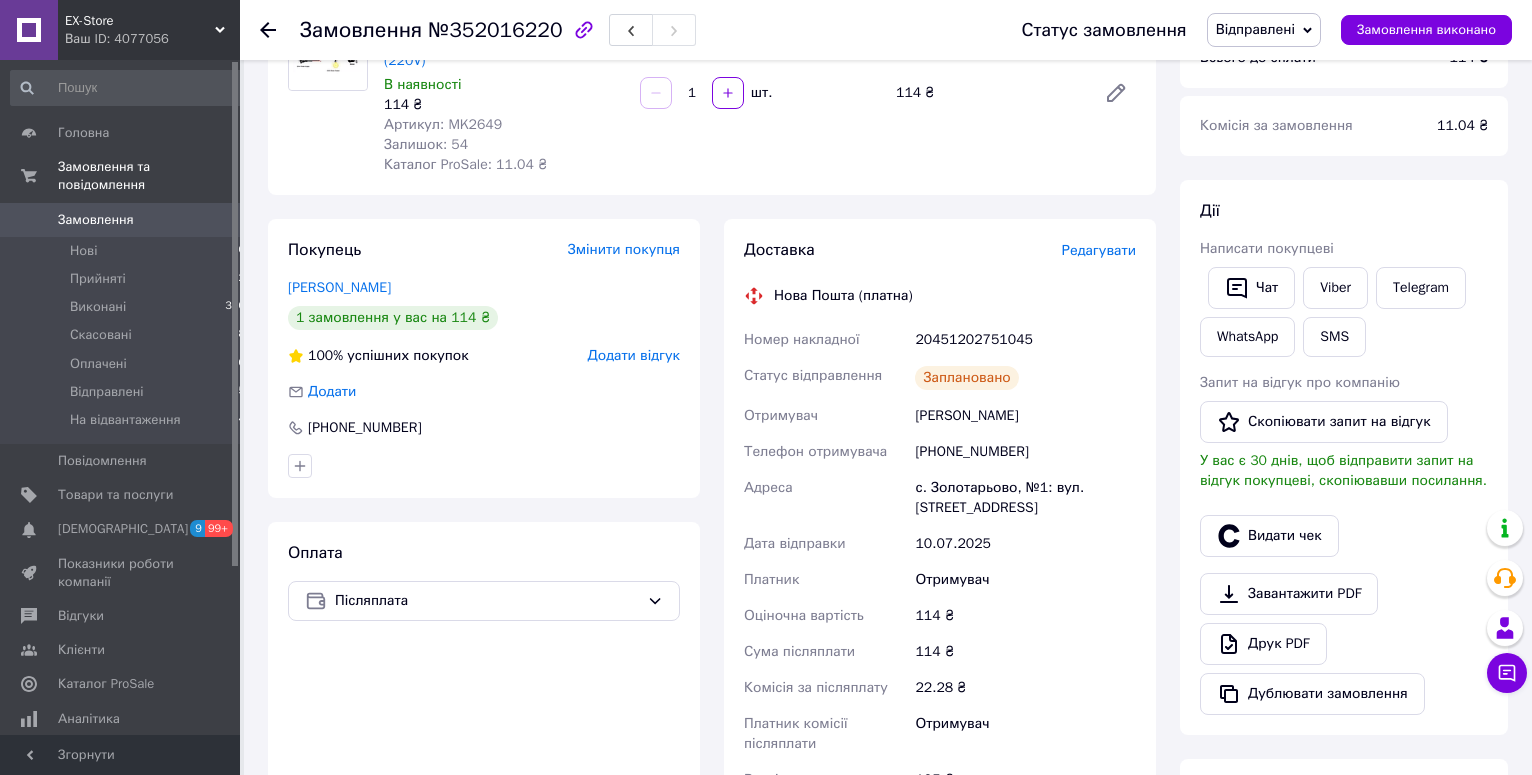 scroll, scrollTop: 0, scrollLeft: 0, axis: both 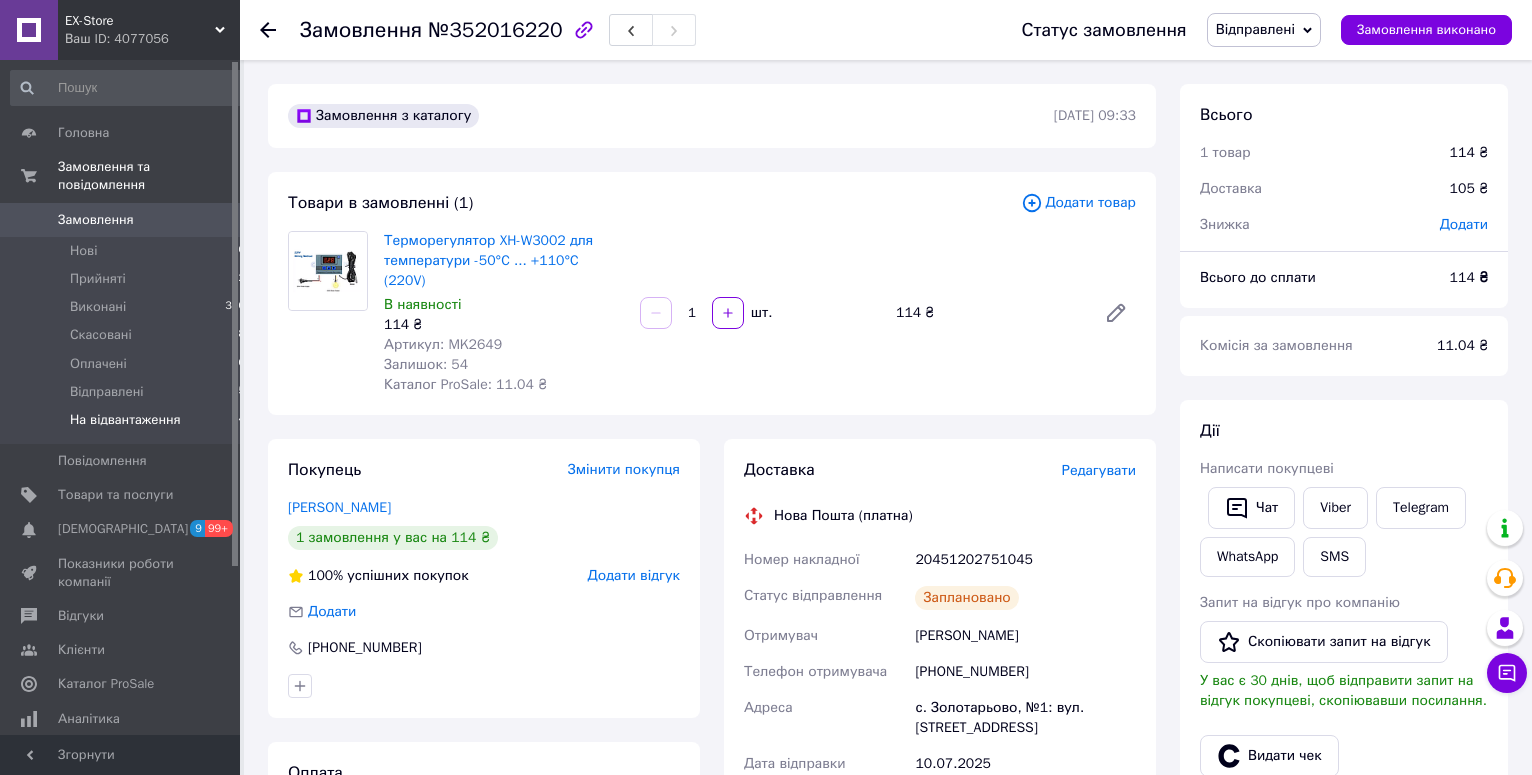 click on "На відвантаження 4" at bounding box center (128, 425) 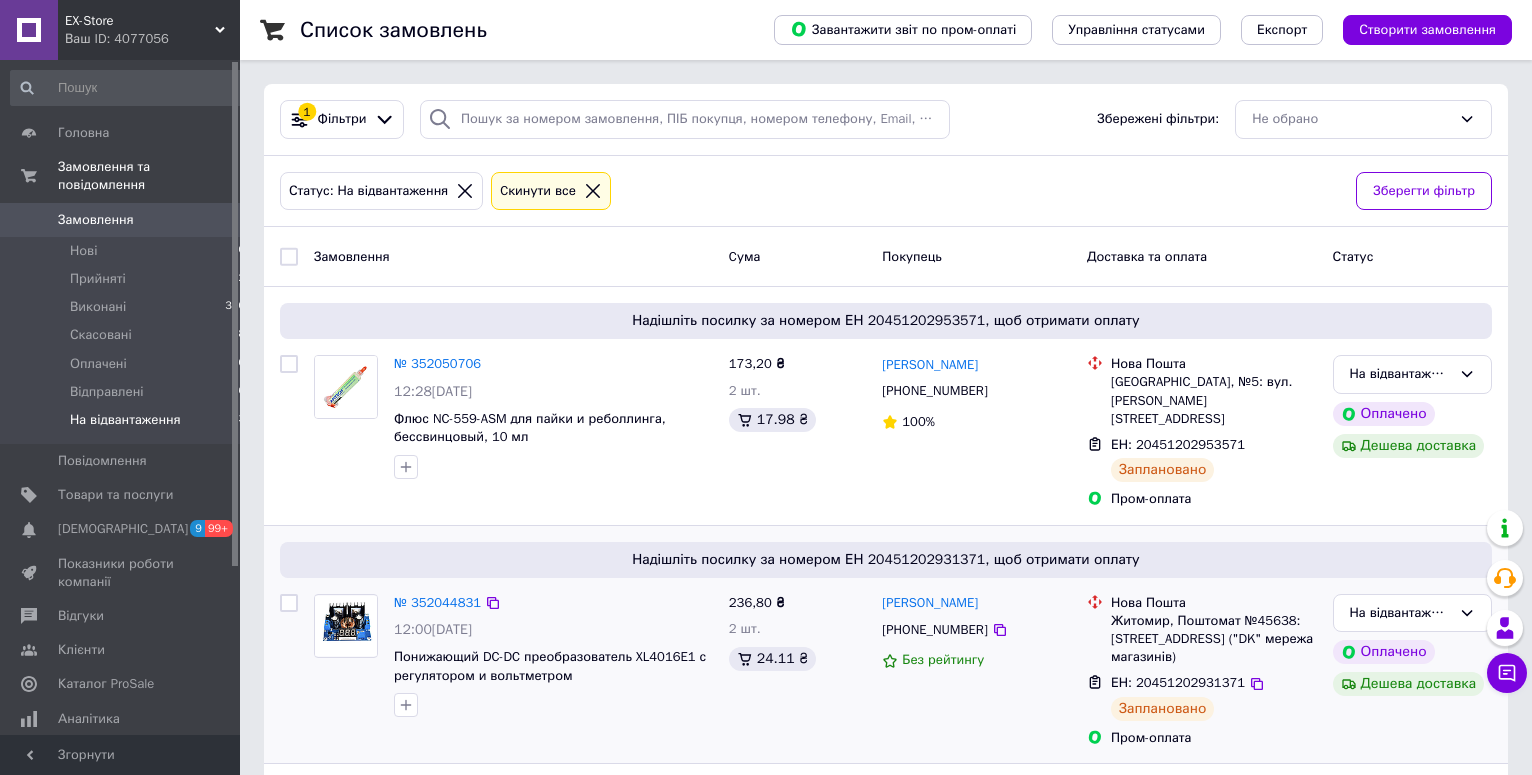 scroll, scrollTop: 169, scrollLeft: 0, axis: vertical 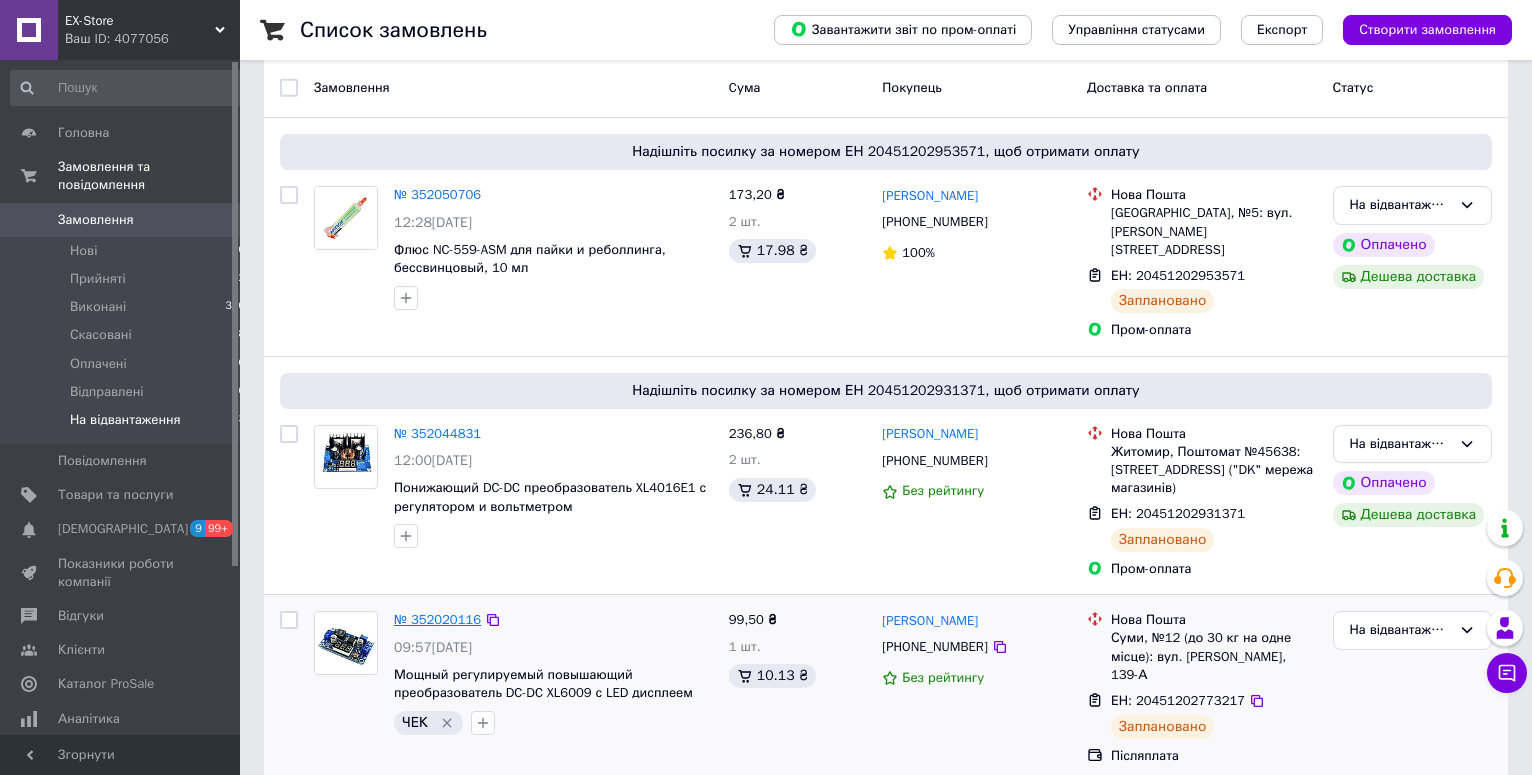 click on "№ 352020116" at bounding box center (437, 619) 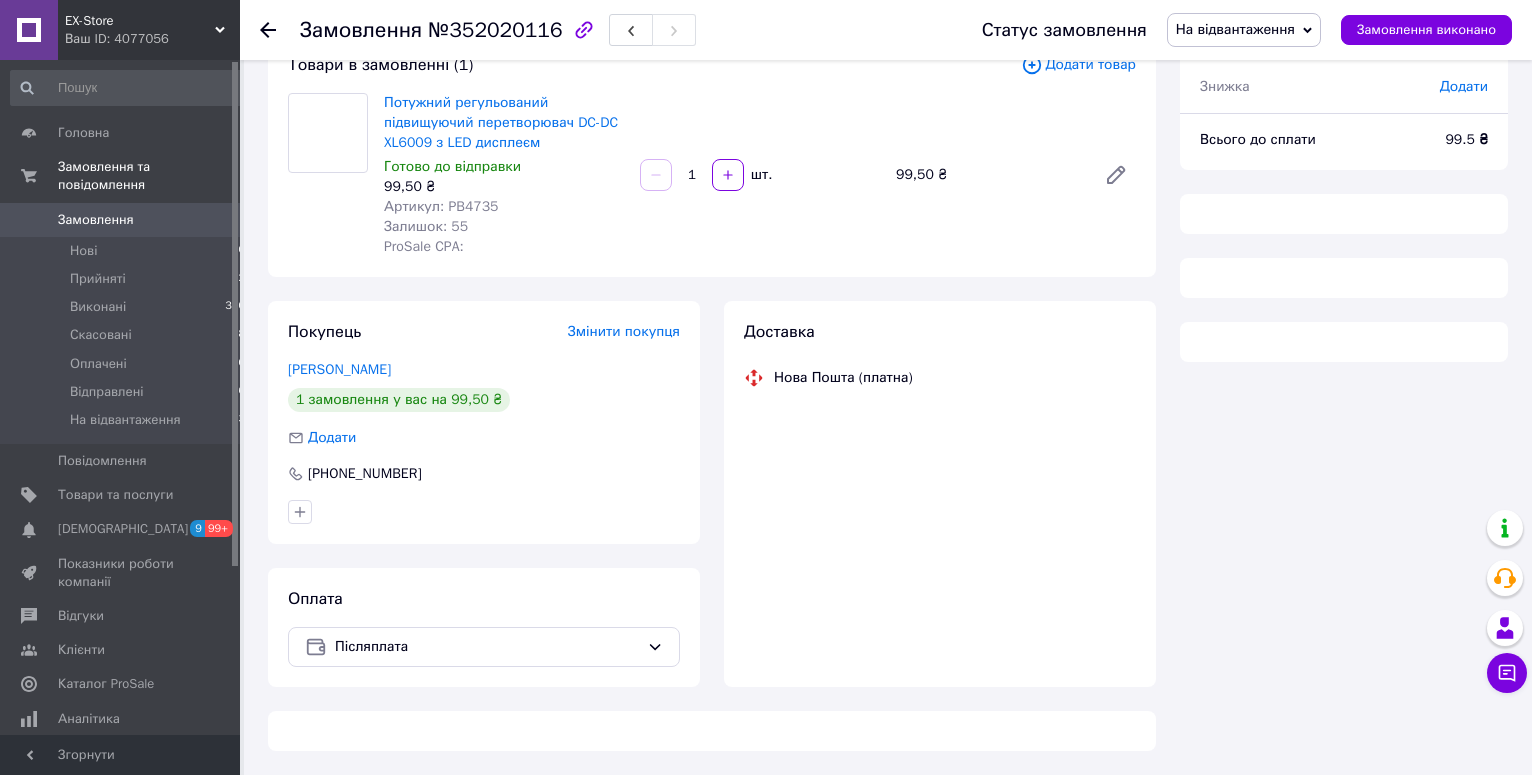 scroll, scrollTop: 138, scrollLeft: 0, axis: vertical 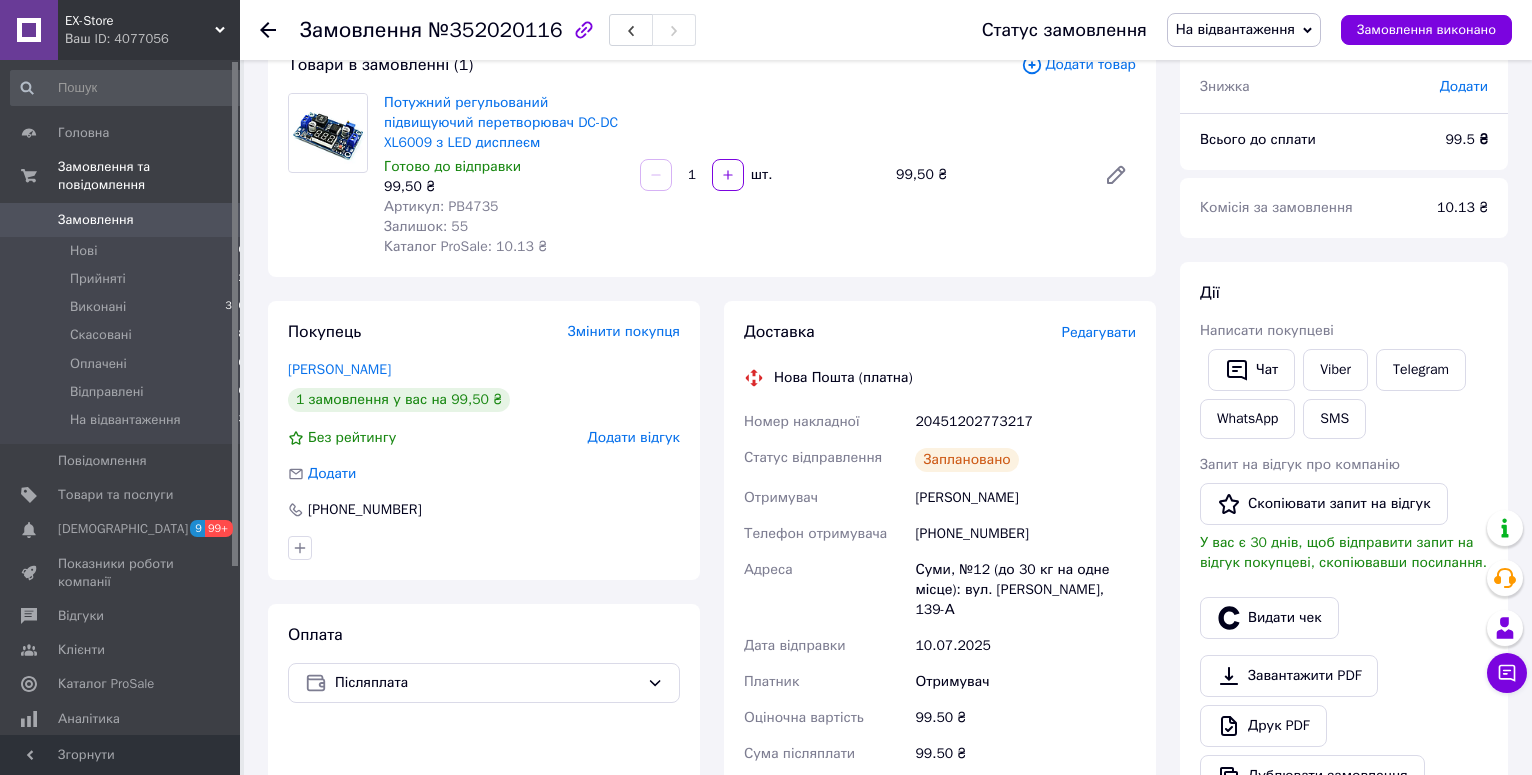 click on "На відвантаження" at bounding box center [1235, 29] 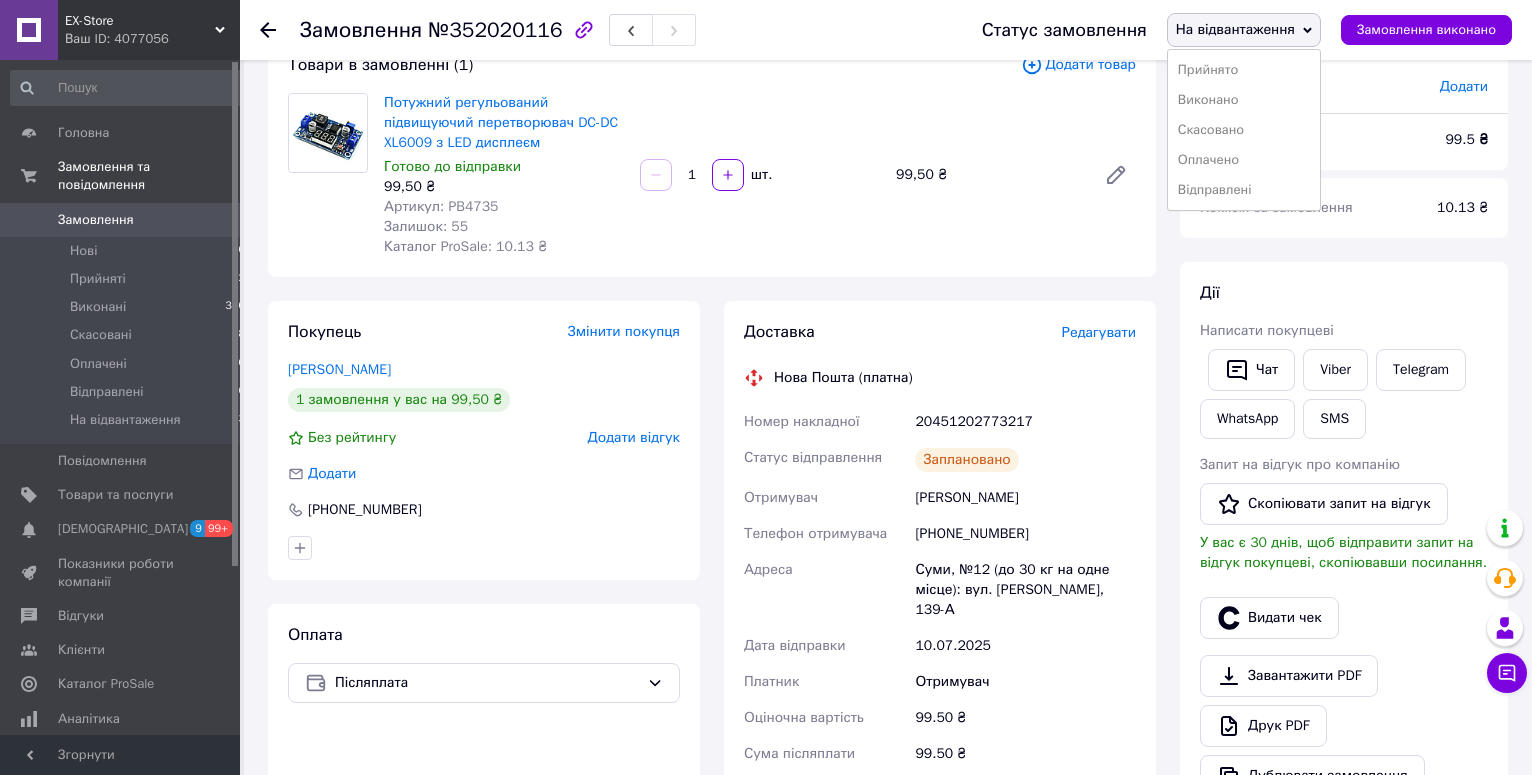 drag, startPoint x: 1223, startPoint y: 189, endPoint x: 1140, endPoint y: 304, distance: 141.82384 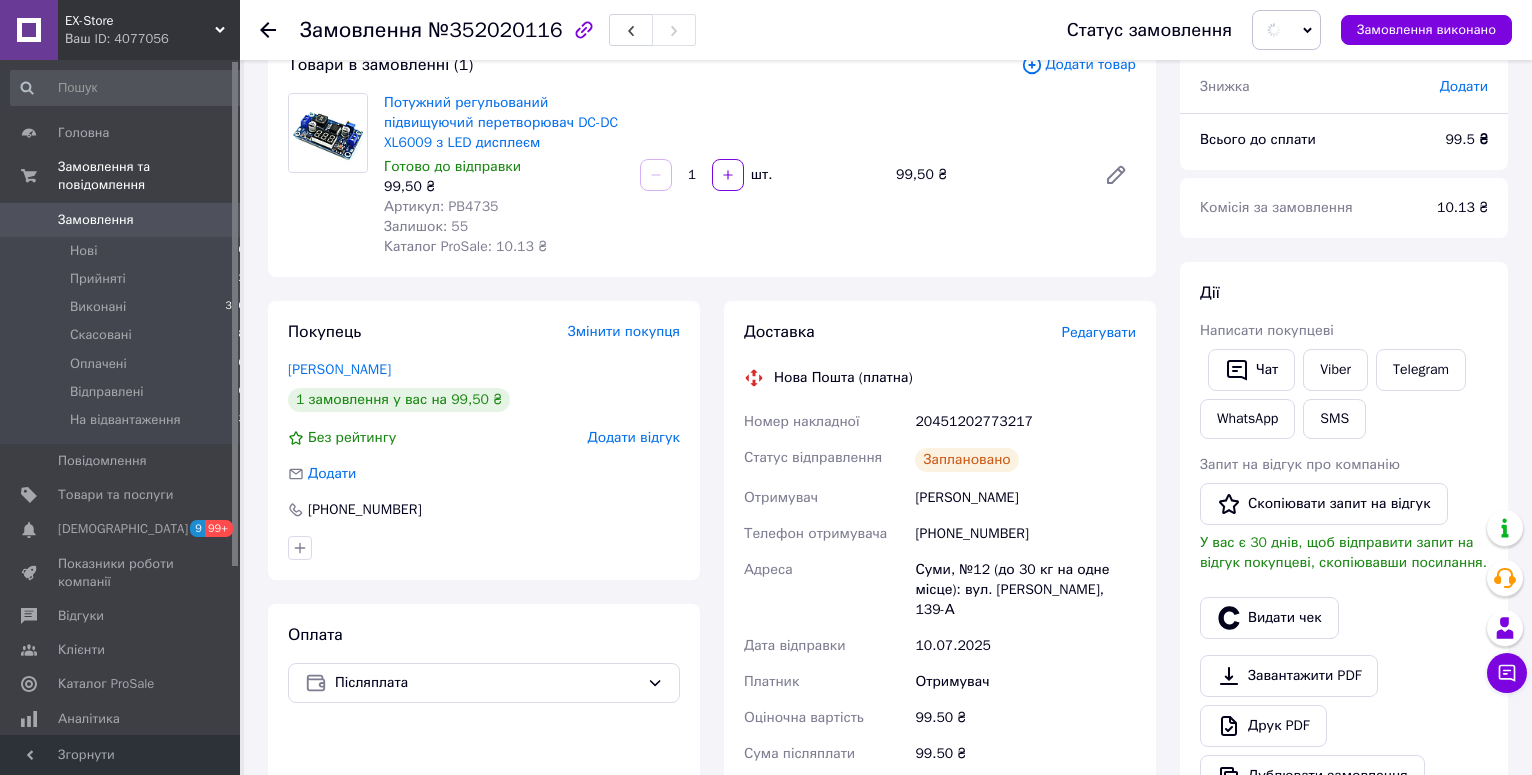 scroll, scrollTop: 444, scrollLeft: 0, axis: vertical 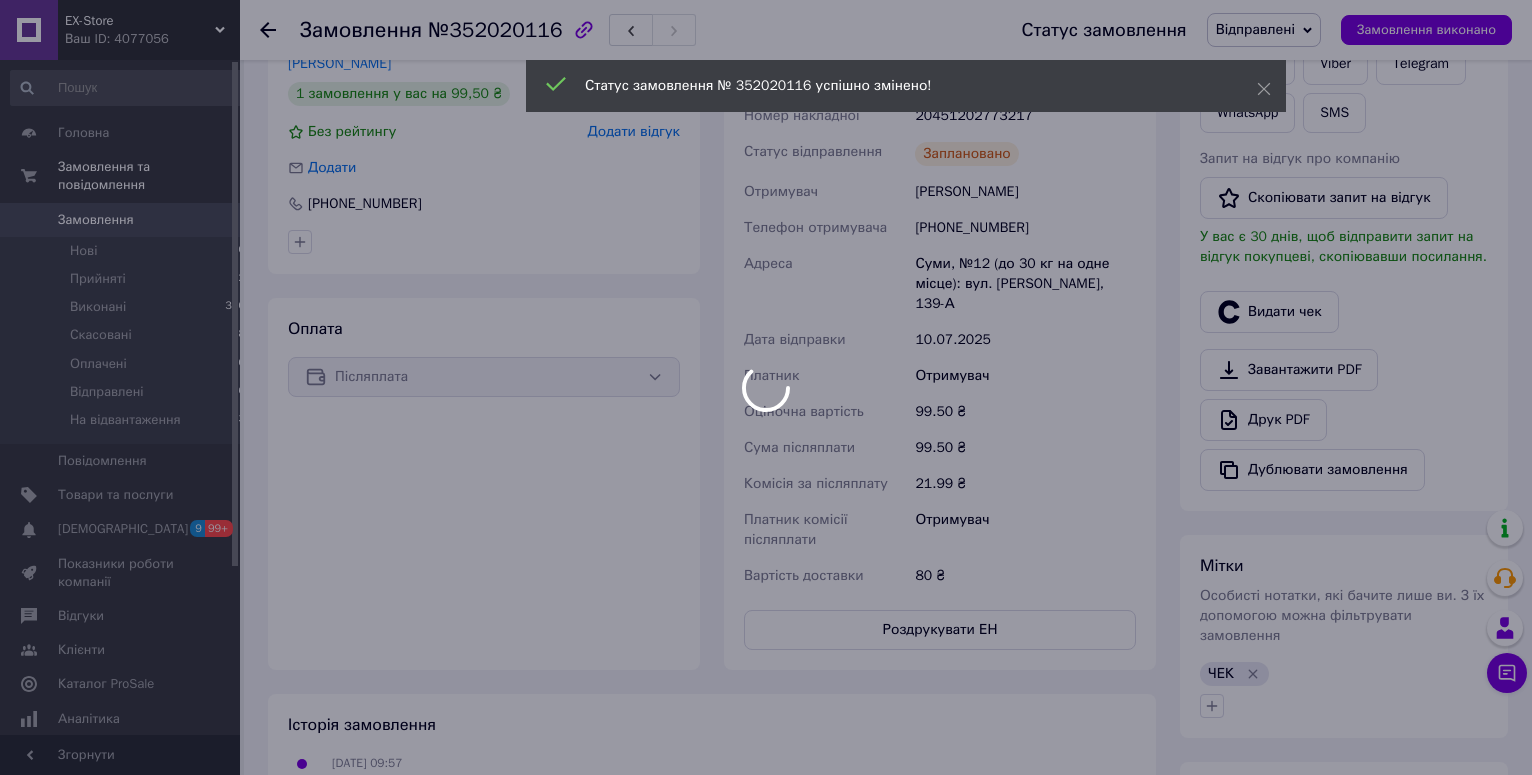 click at bounding box center [766, 387] 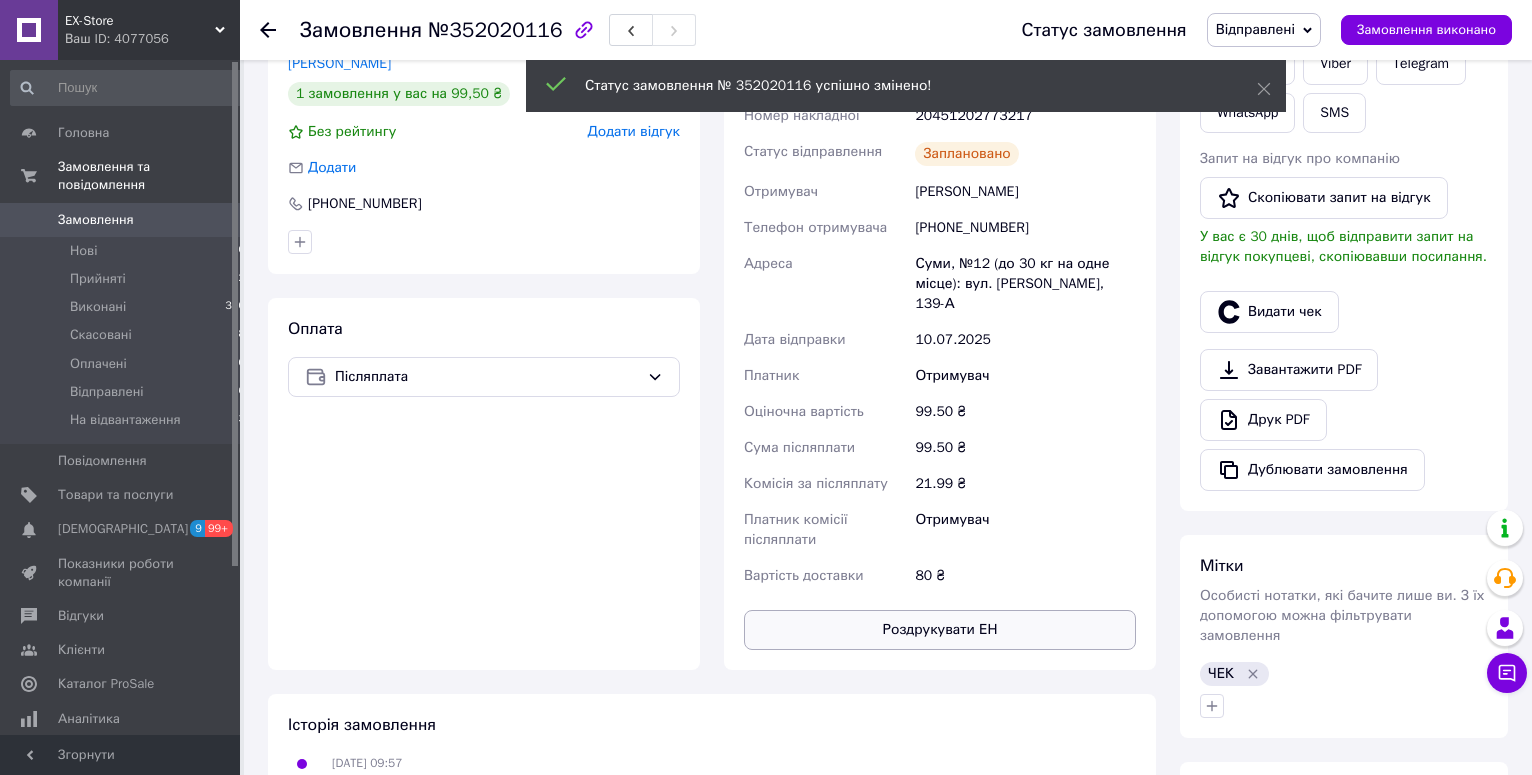 click on "Роздрукувати ЕН" at bounding box center (940, 630) 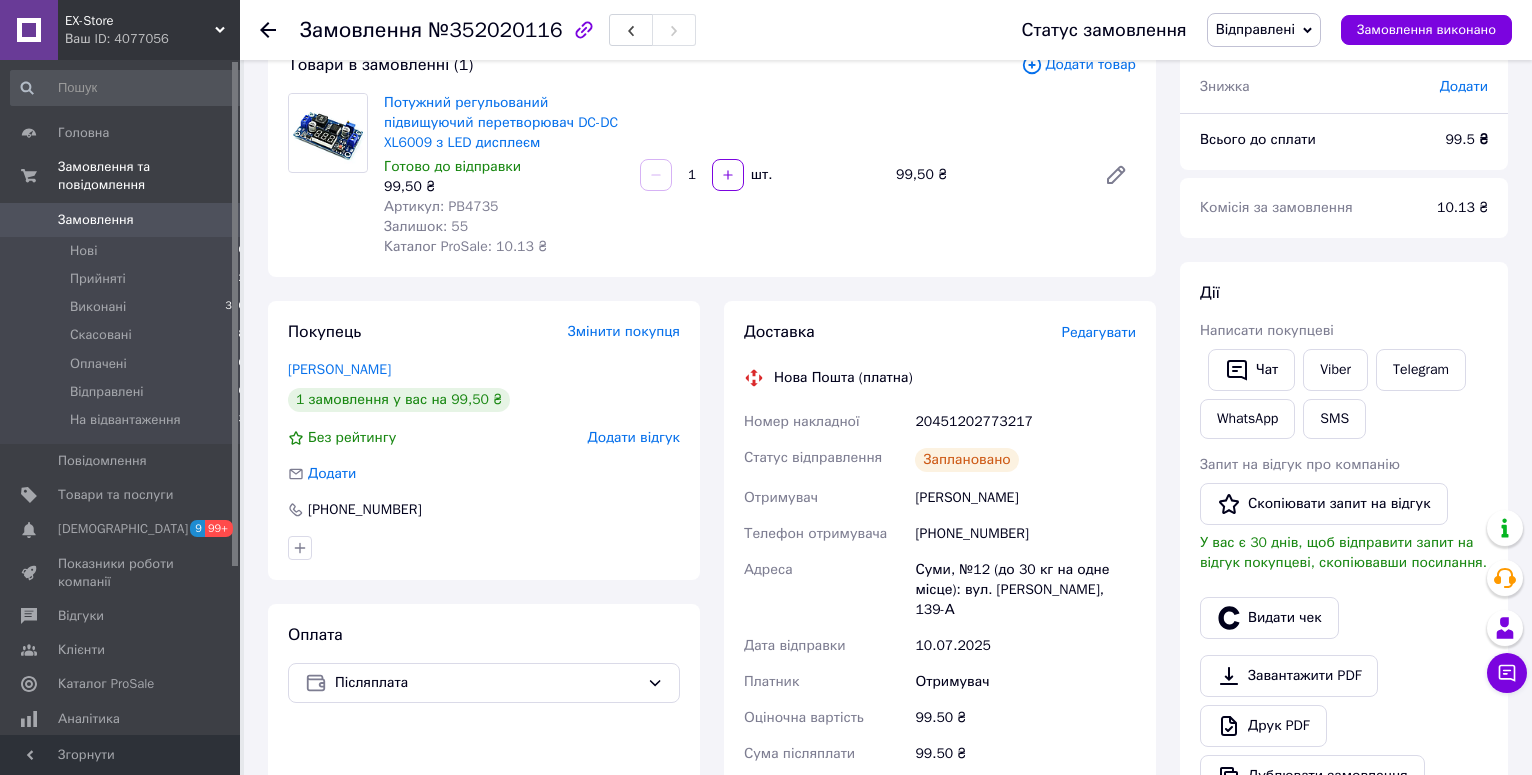 scroll, scrollTop: 0, scrollLeft: 0, axis: both 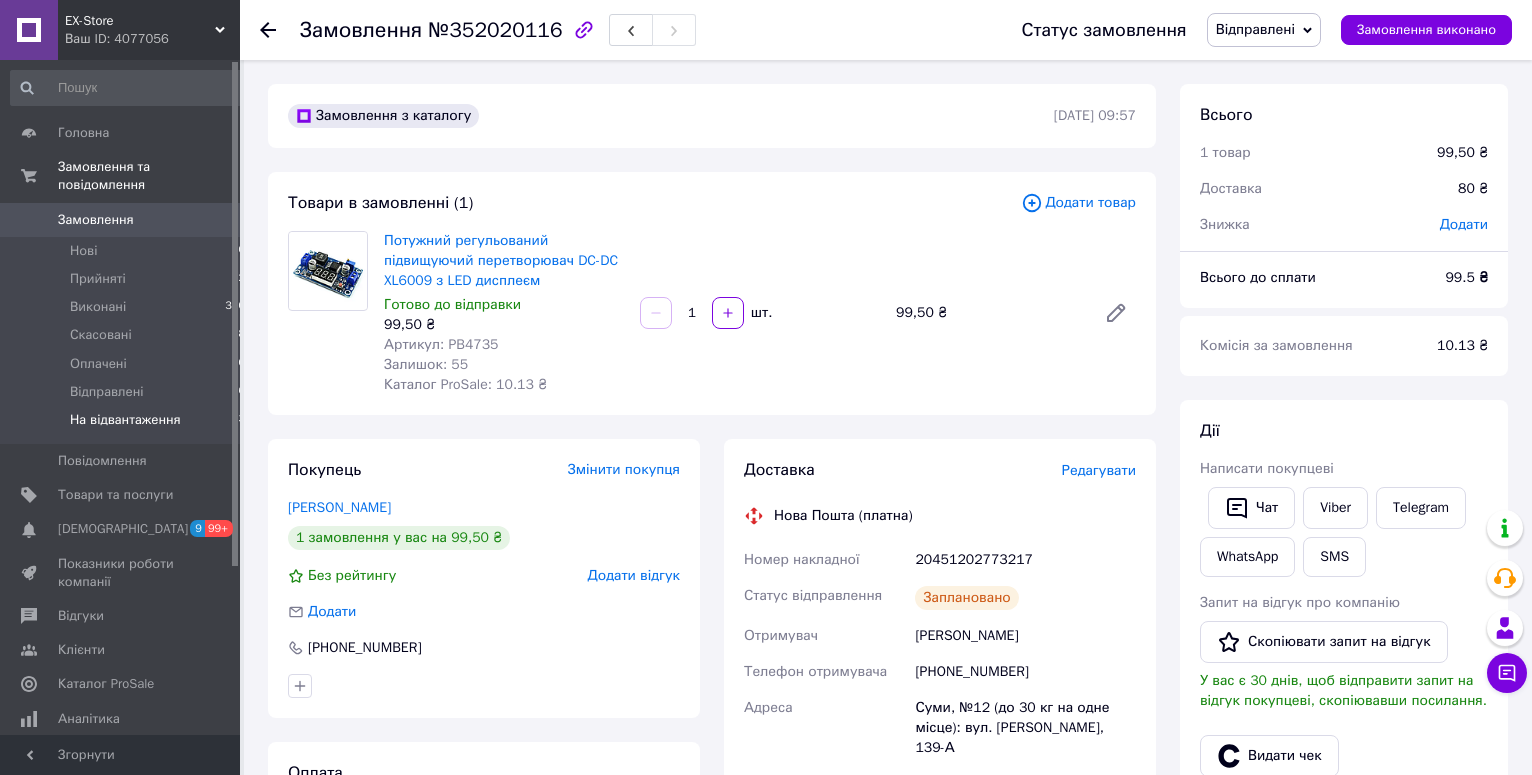 click on "На відвантаження 3" at bounding box center (128, 425) 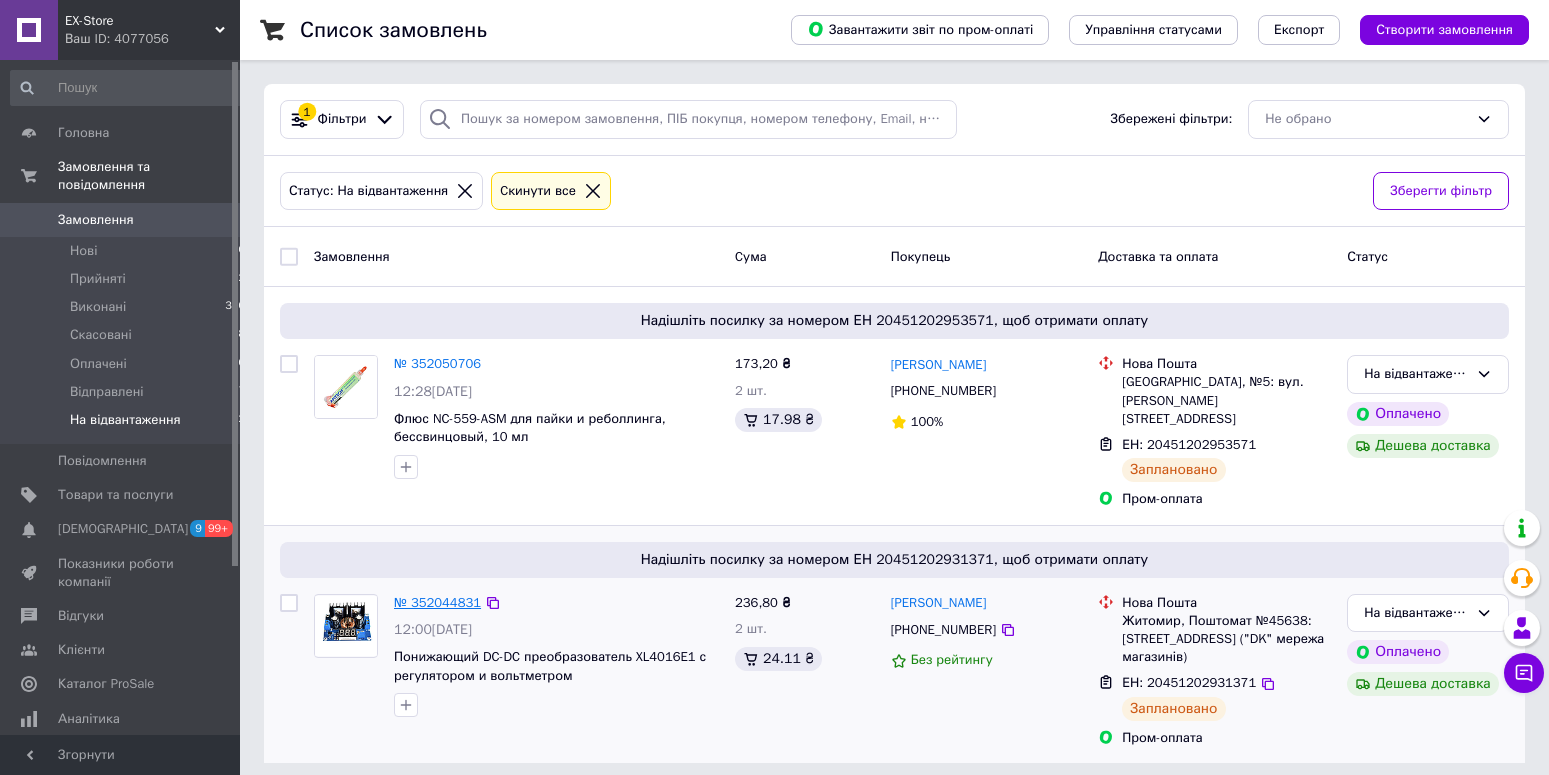 click on "№ 352044831" at bounding box center [437, 602] 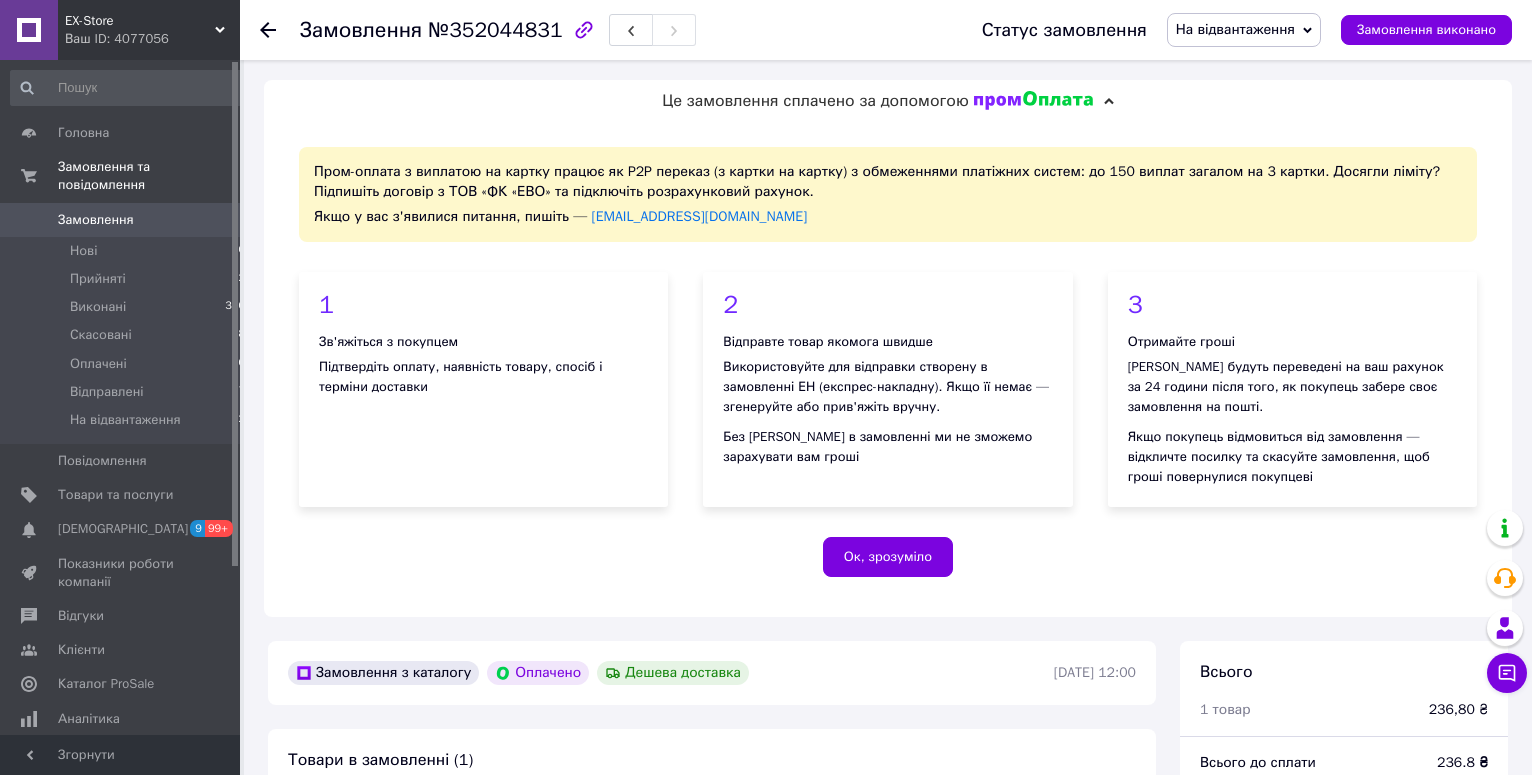 click on "На відвантаження" at bounding box center (1235, 29) 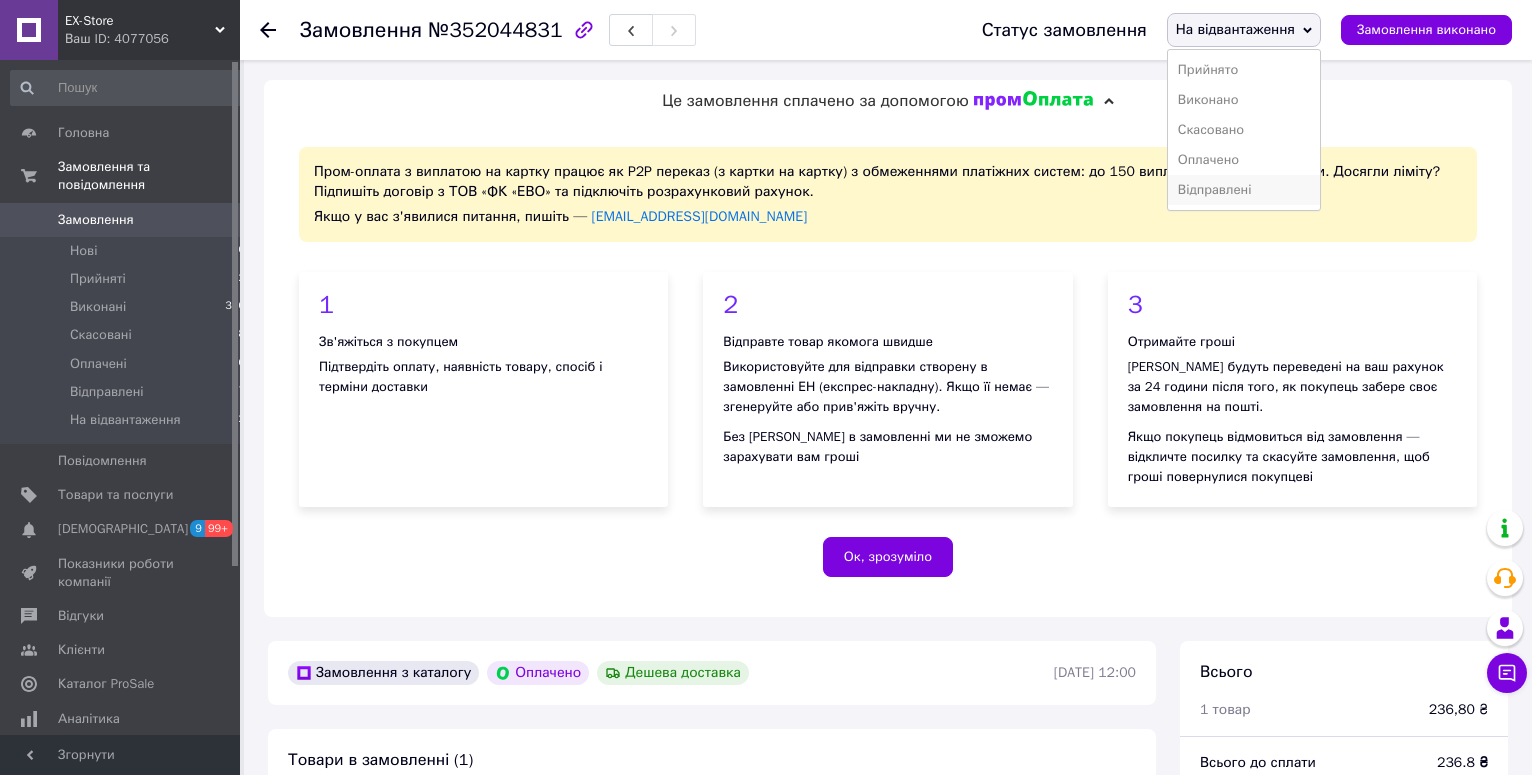 click on "Відправлені" at bounding box center [1244, 190] 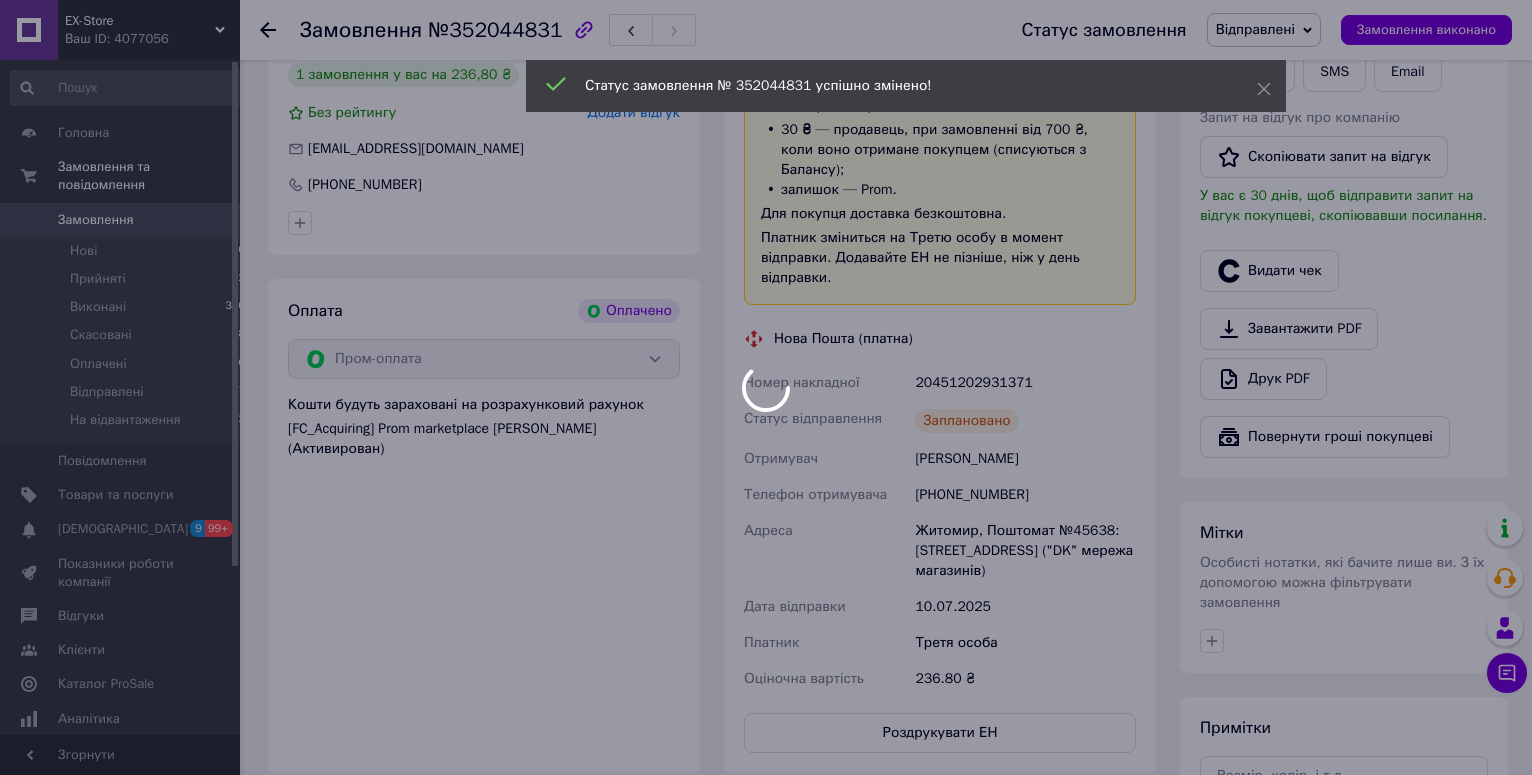 scroll, scrollTop: 1326, scrollLeft: 0, axis: vertical 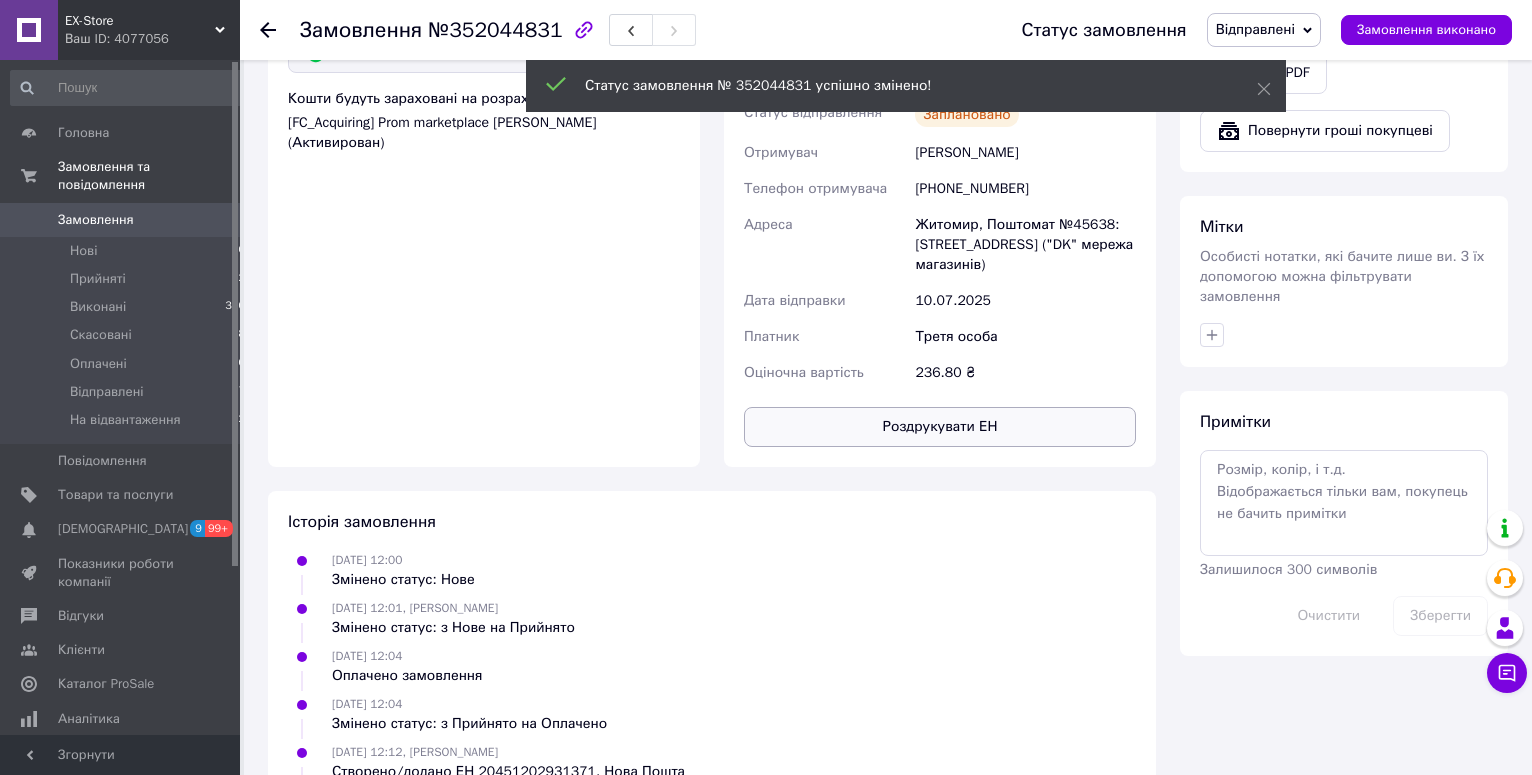 click on "Роздрукувати ЕН" at bounding box center (940, 427) 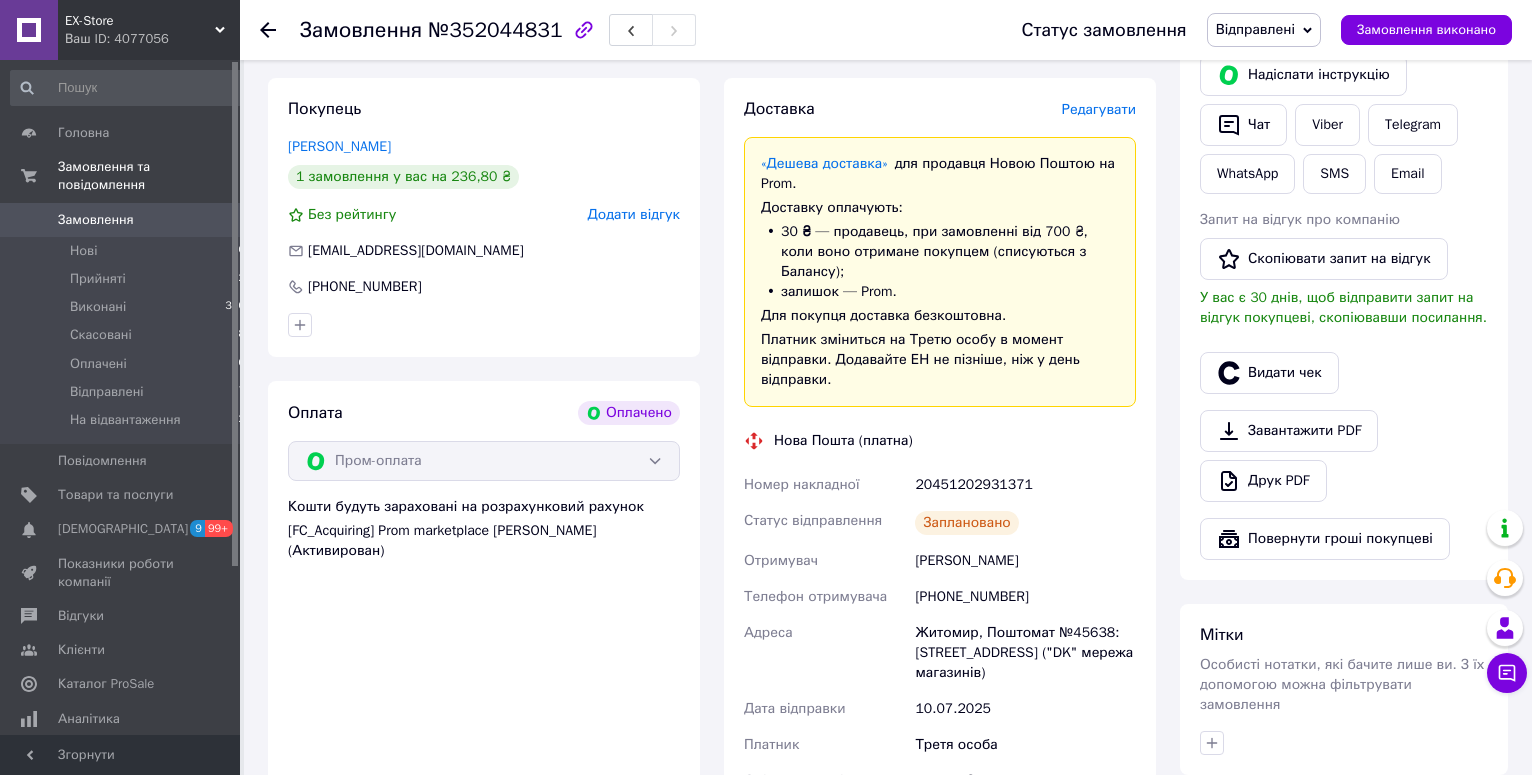 scroll, scrollTop: 612, scrollLeft: 0, axis: vertical 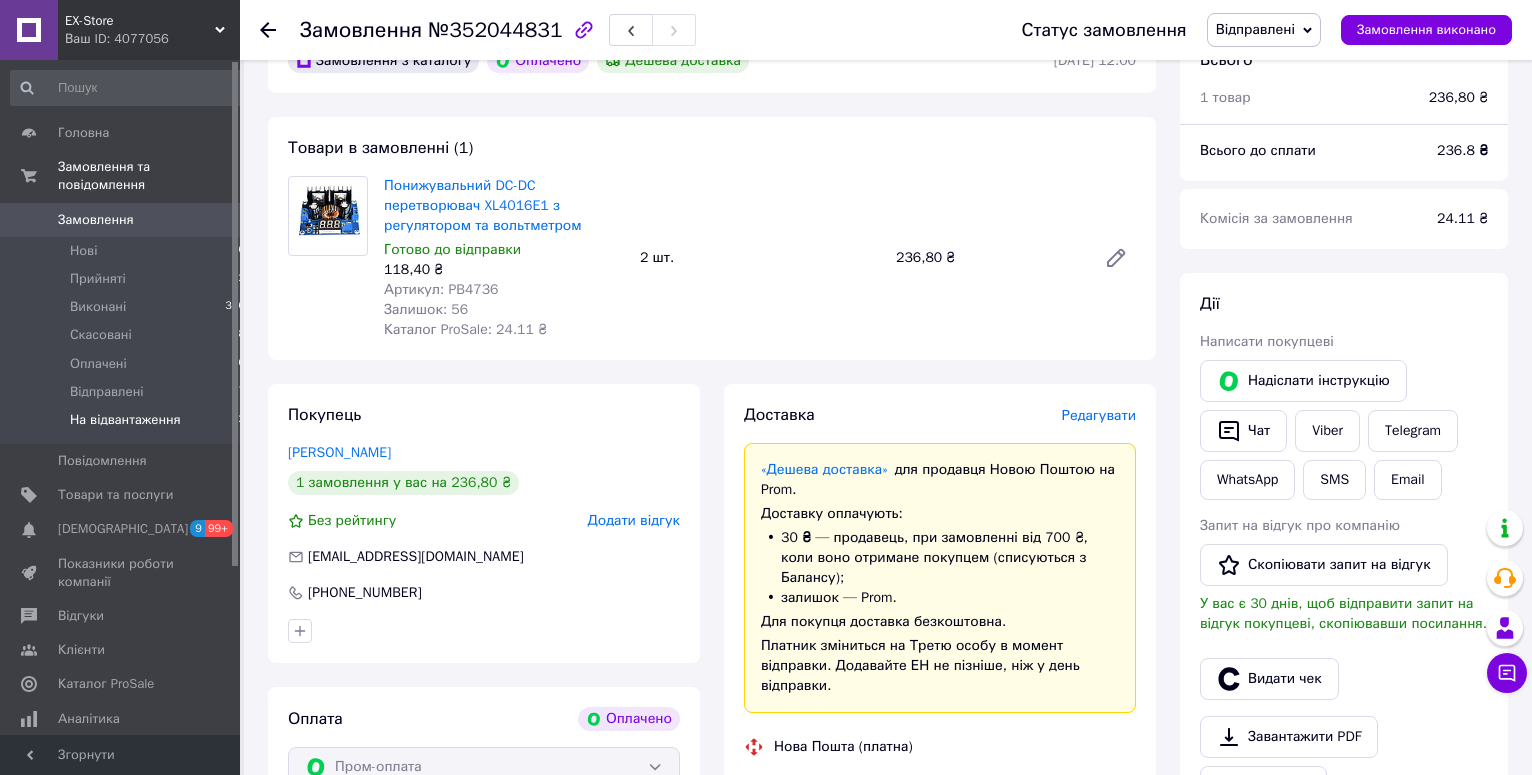 click on "На відвантаження 2" at bounding box center [128, 425] 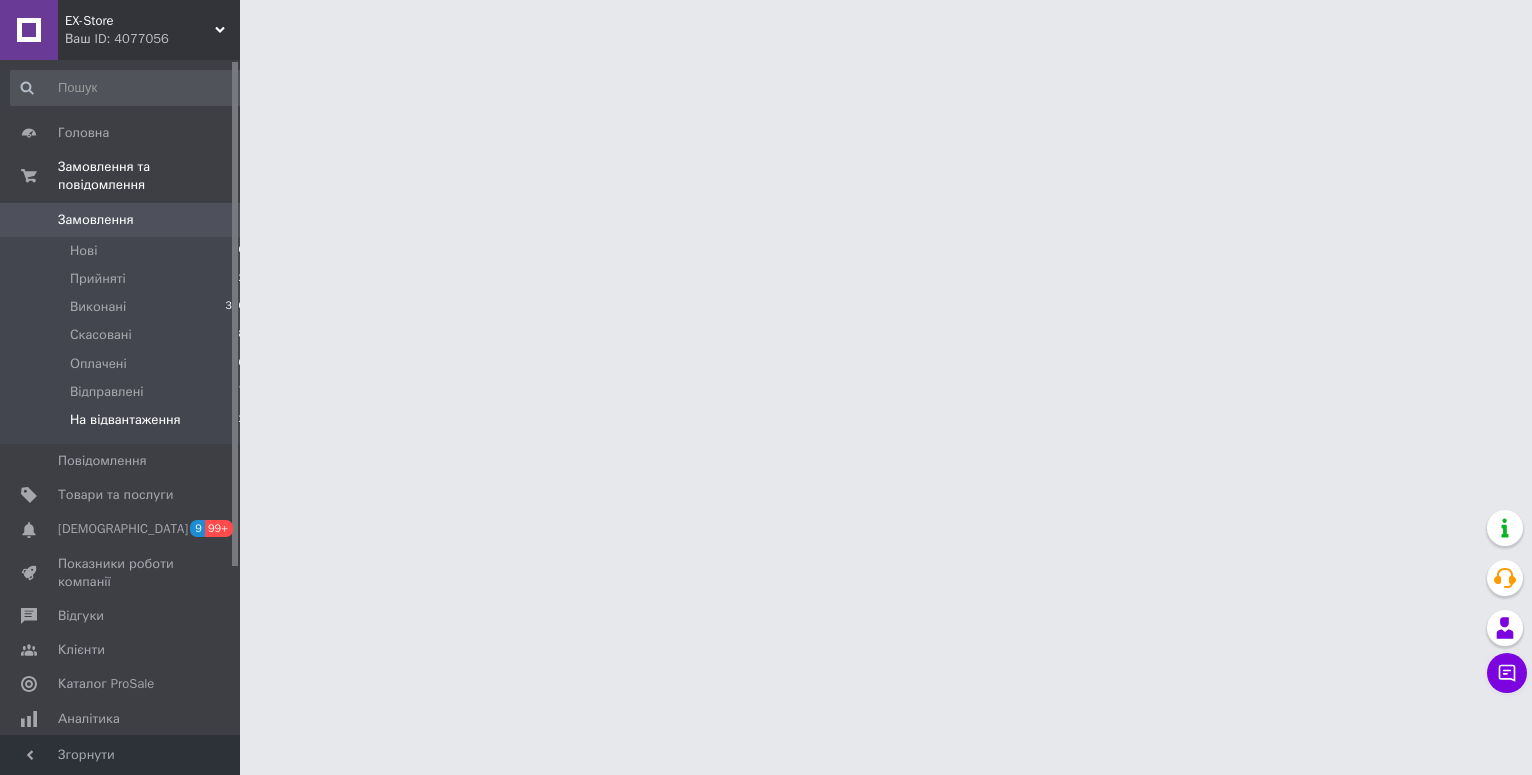 scroll, scrollTop: 0, scrollLeft: 0, axis: both 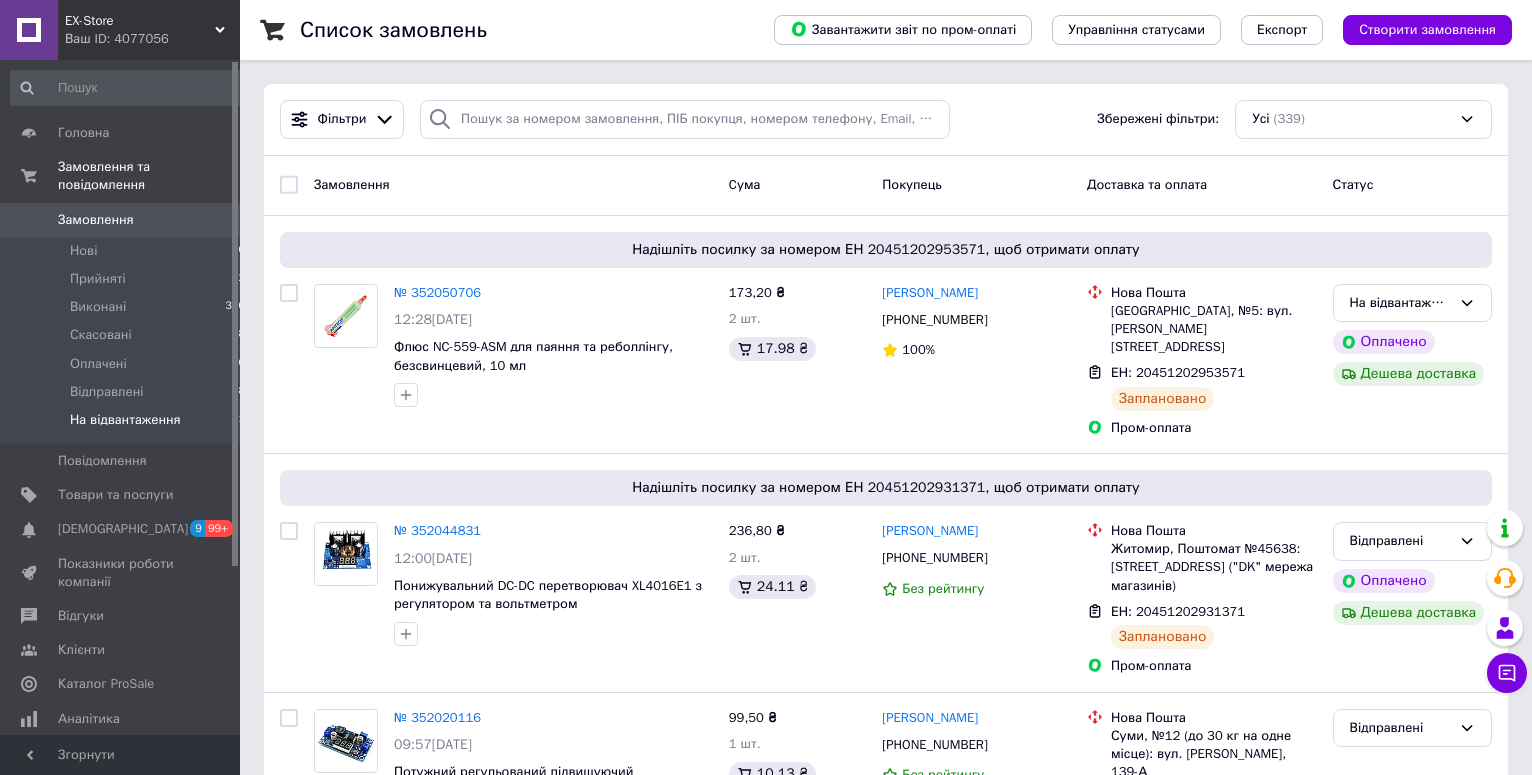 click on "На відвантаження" at bounding box center (125, 420) 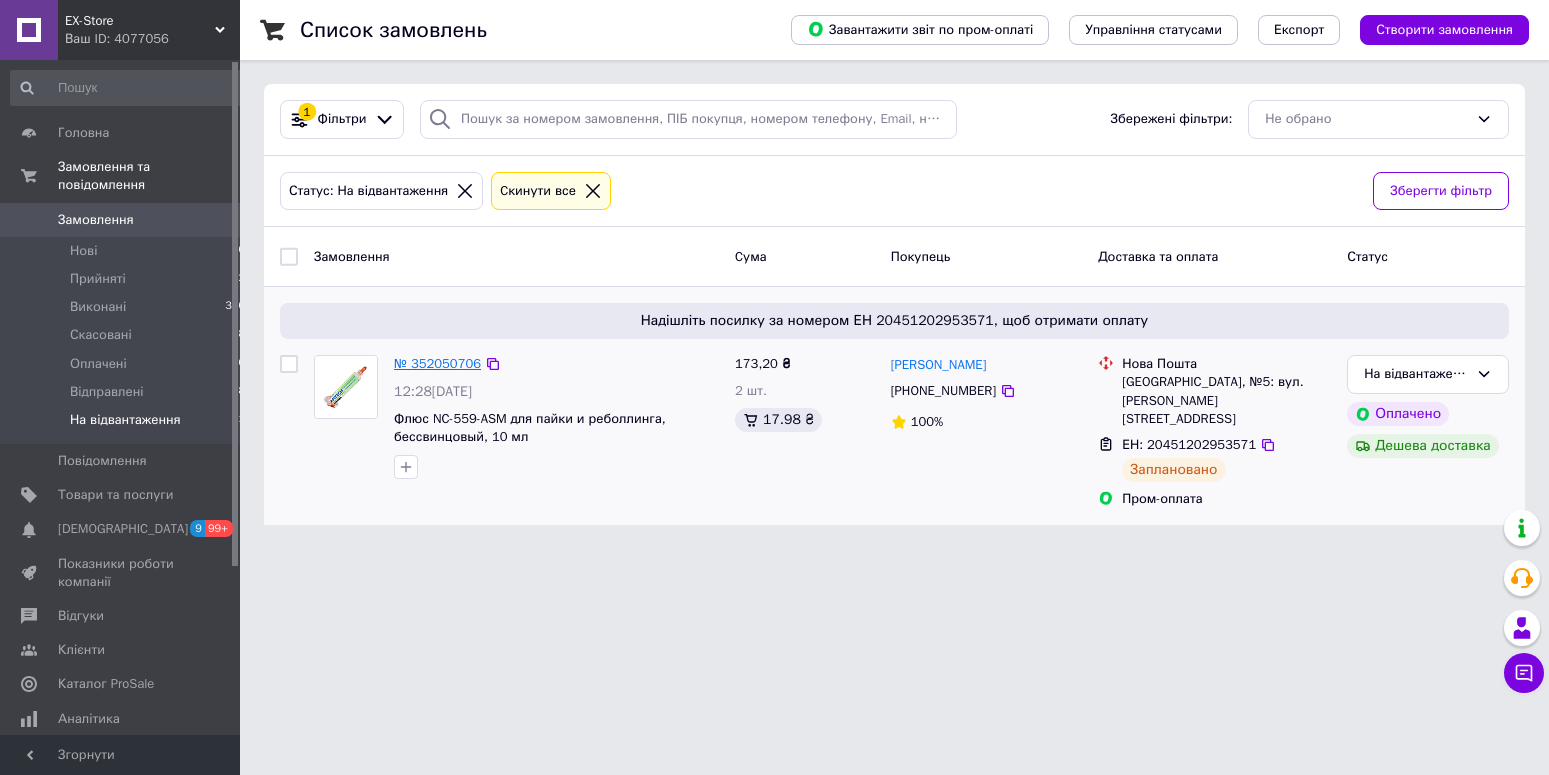 click on "№ 352050706" at bounding box center (437, 363) 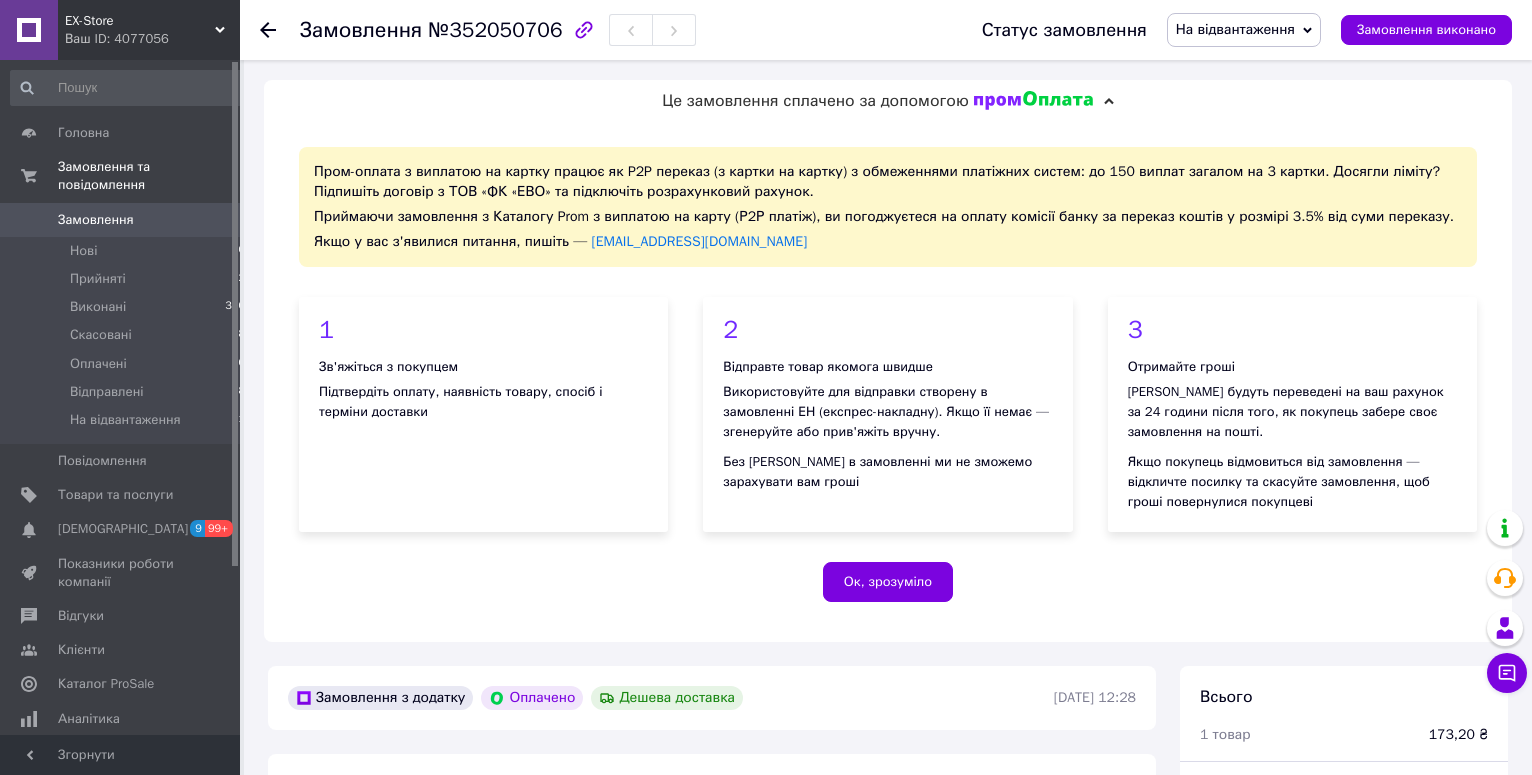 click on "На відвантаження" at bounding box center (1235, 29) 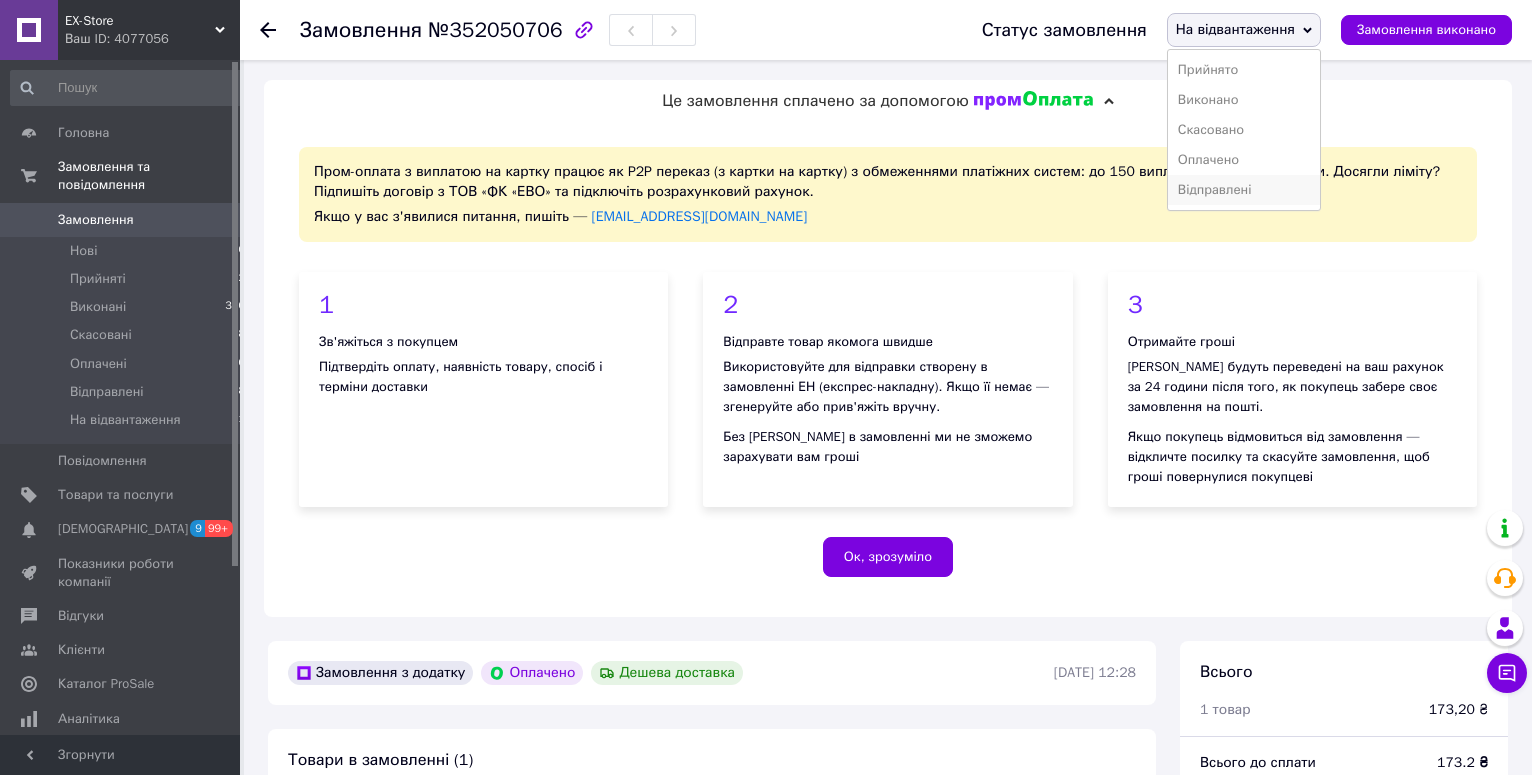 click on "Відправлені" at bounding box center [1244, 190] 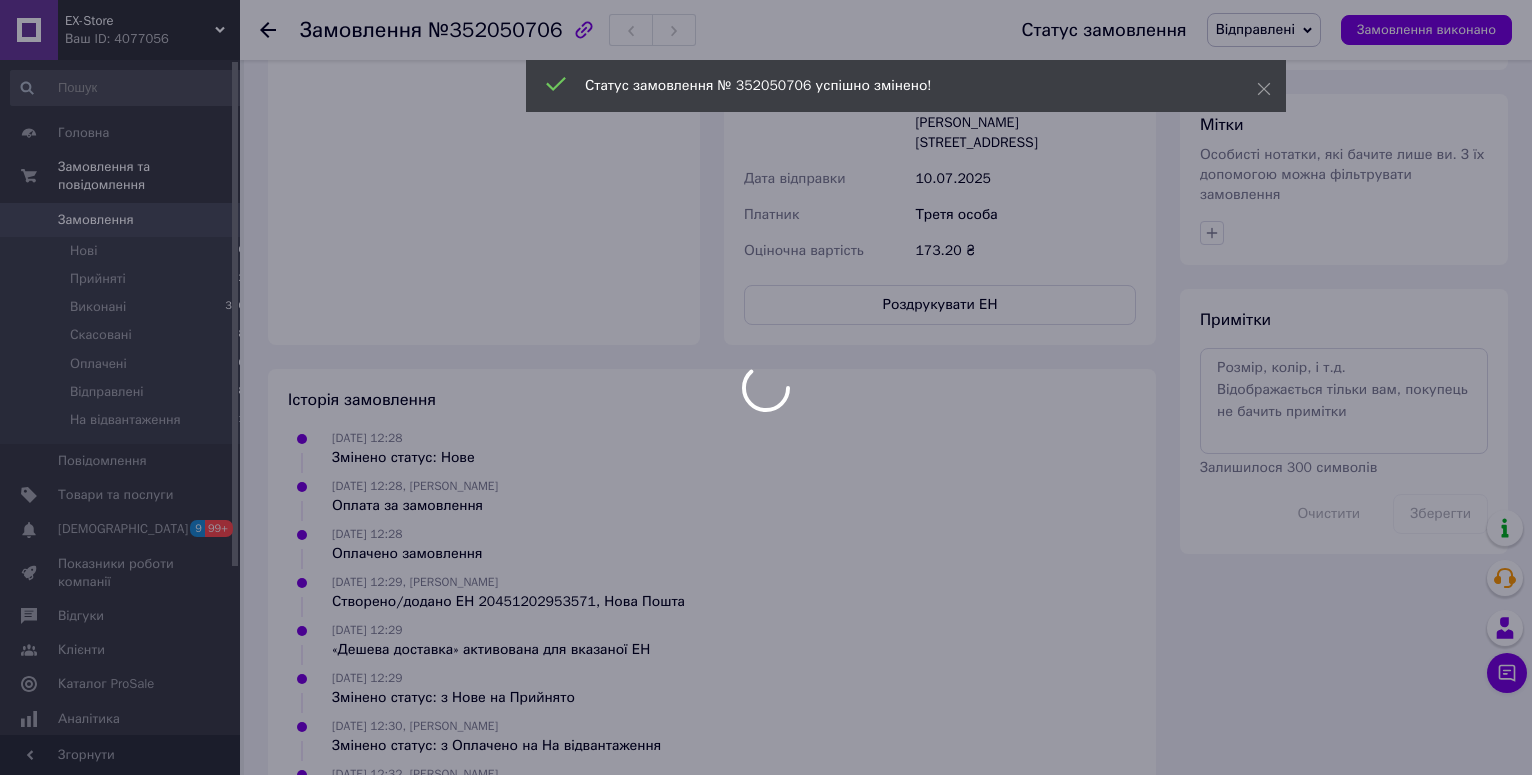 scroll, scrollTop: 1224, scrollLeft: 0, axis: vertical 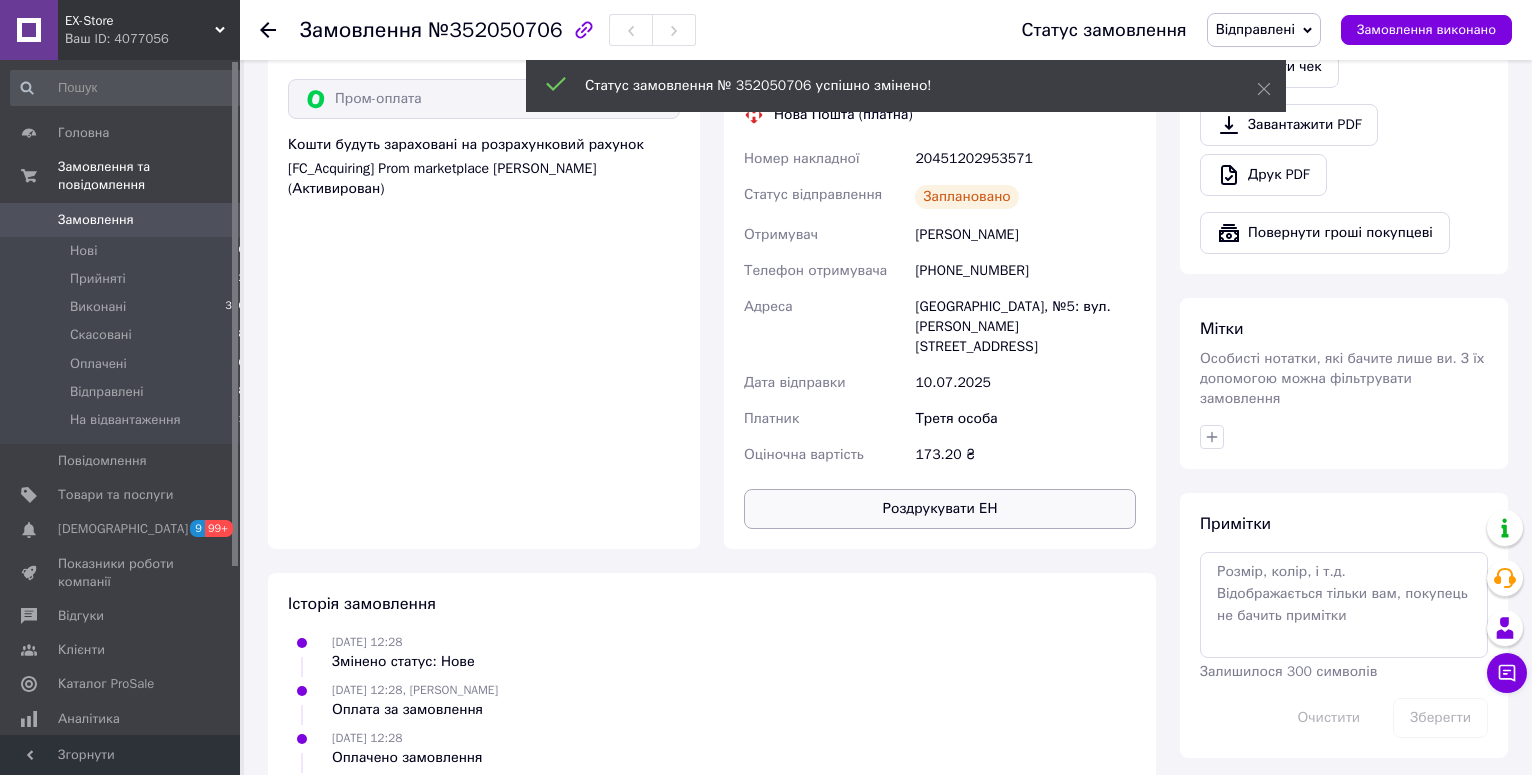 click on "Роздрукувати ЕН" at bounding box center [940, 509] 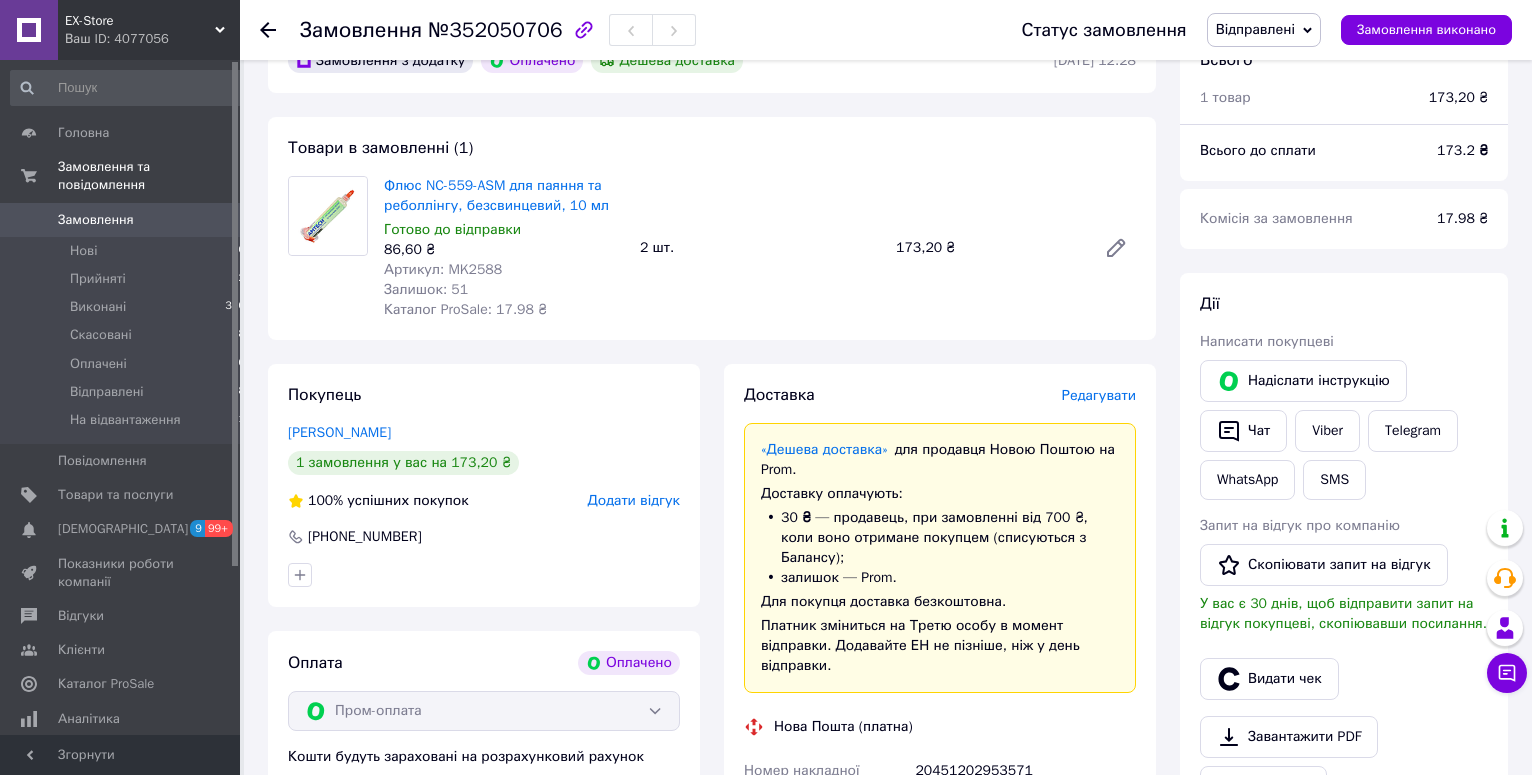 scroll, scrollTop: 204, scrollLeft: 0, axis: vertical 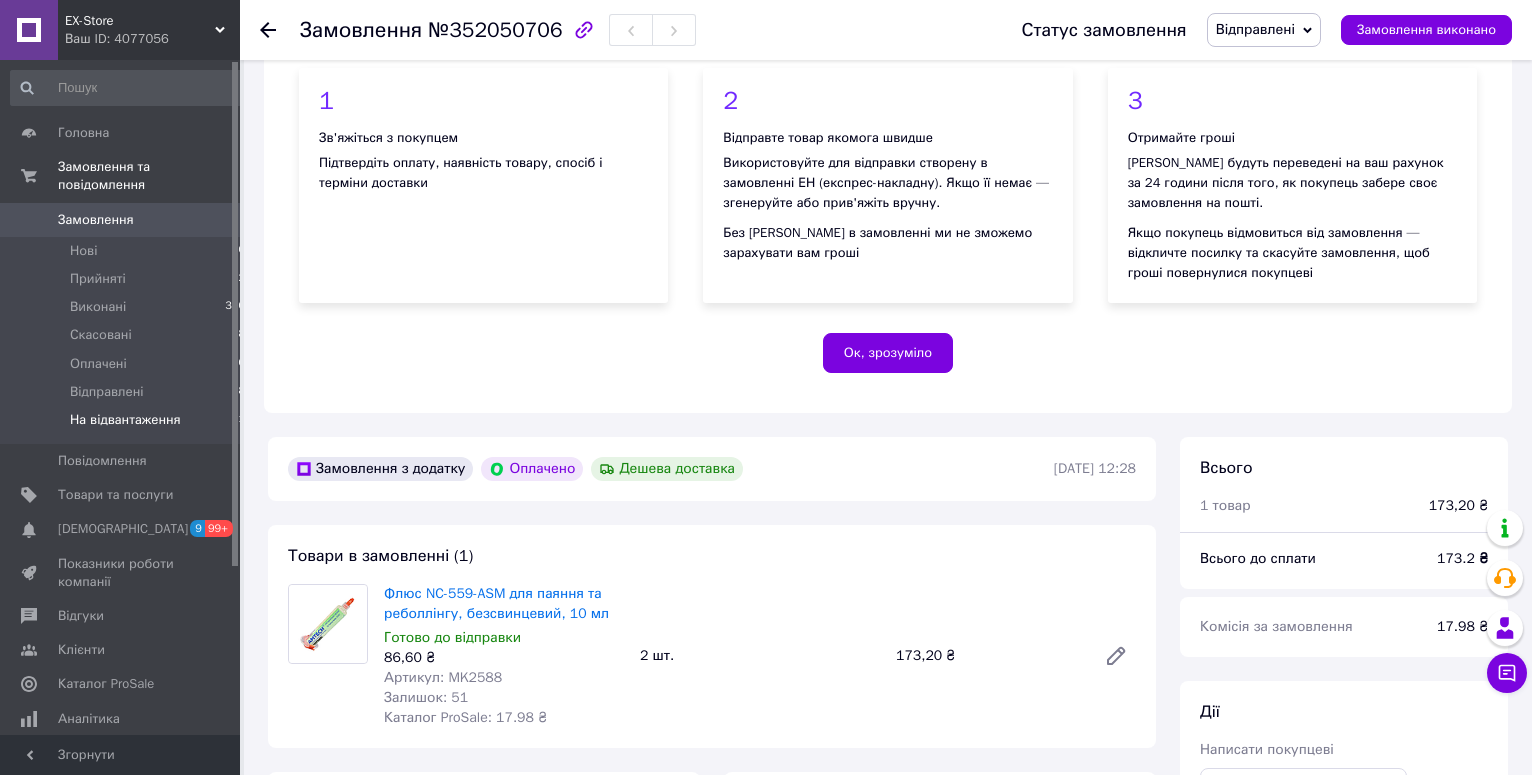 click on "На відвантаження" at bounding box center (125, 420) 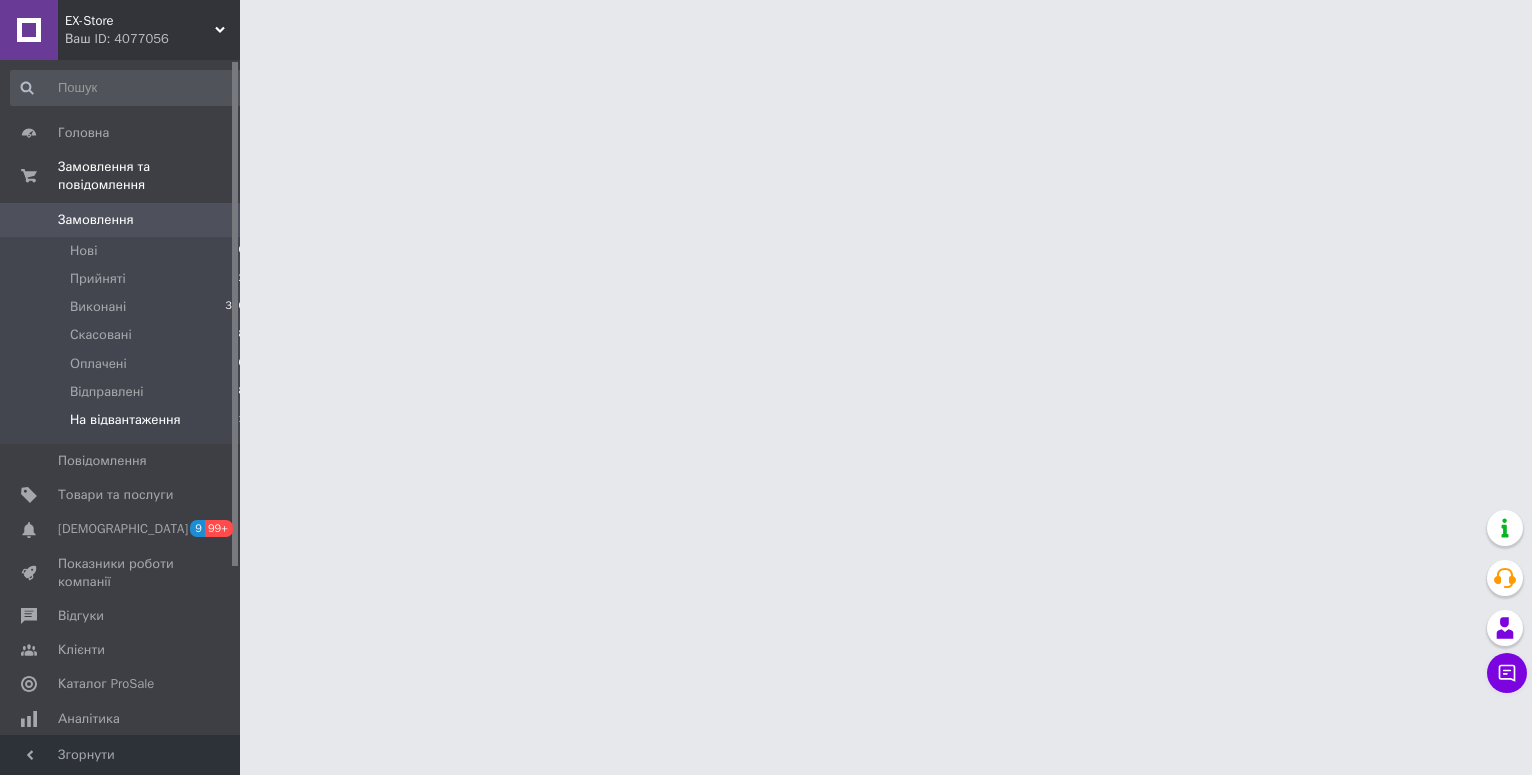 scroll, scrollTop: 0, scrollLeft: 0, axis: both 